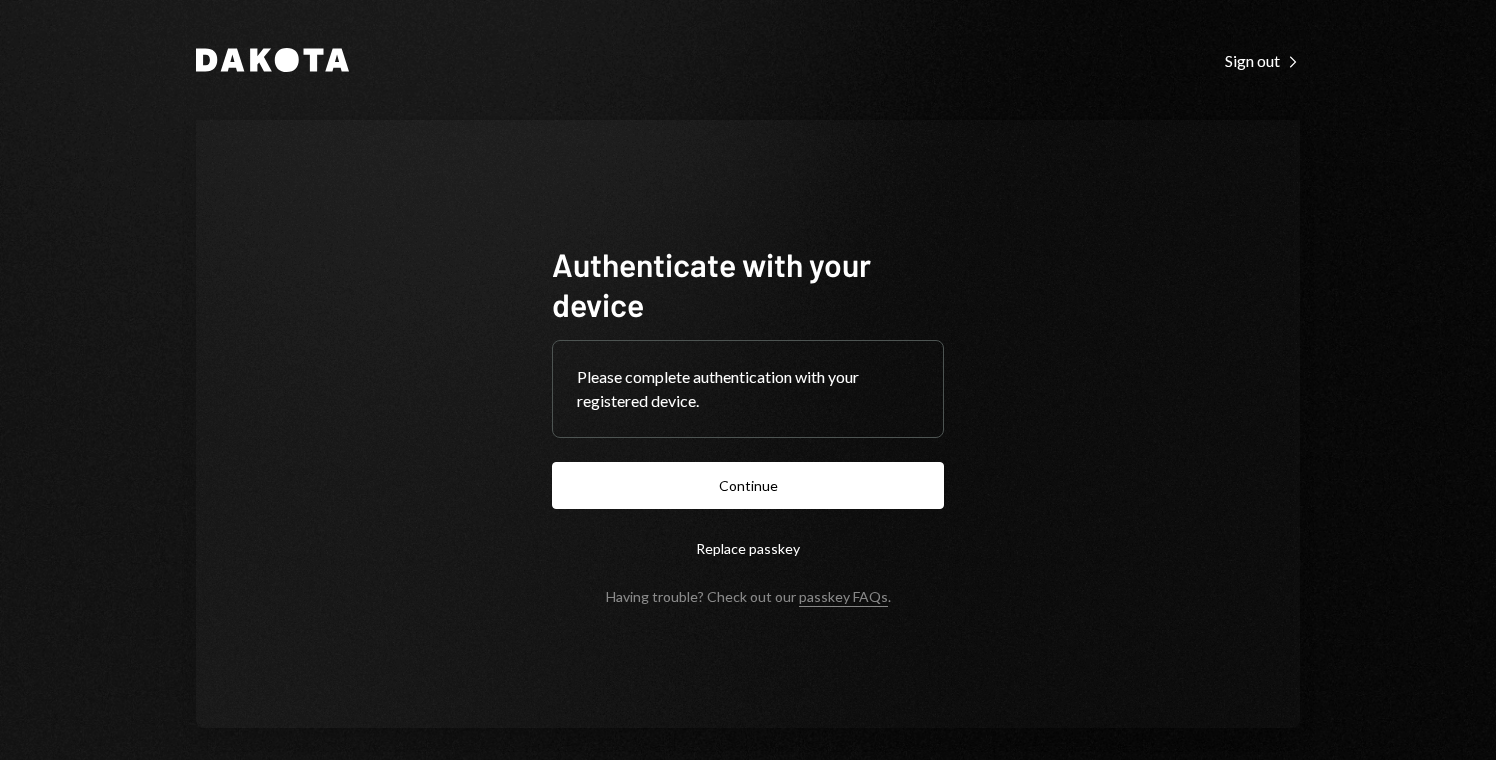 scroll, scrollTop: 0, scrollLeft: 0, axis: both 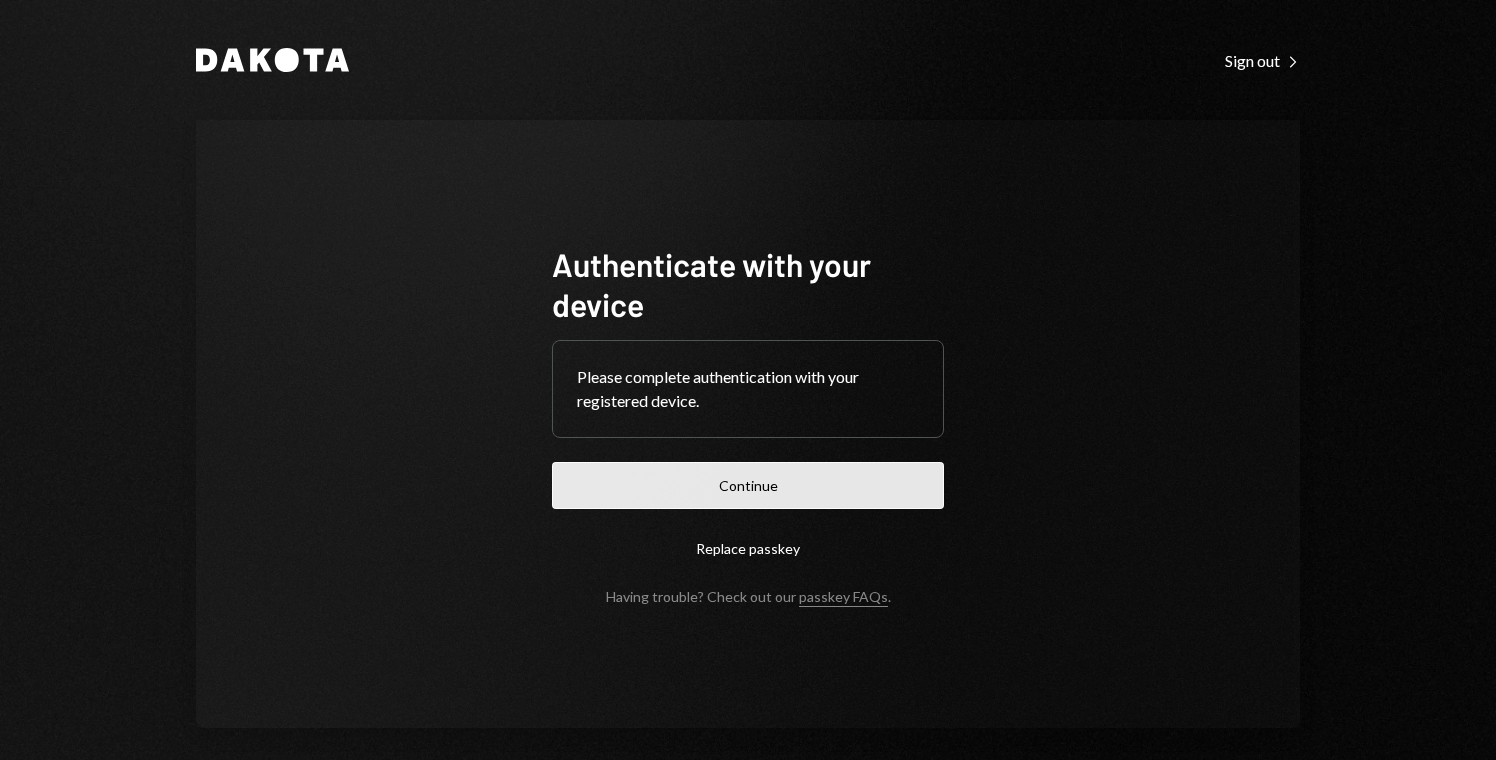 click on "Continue" at bounding box center [748, 485] 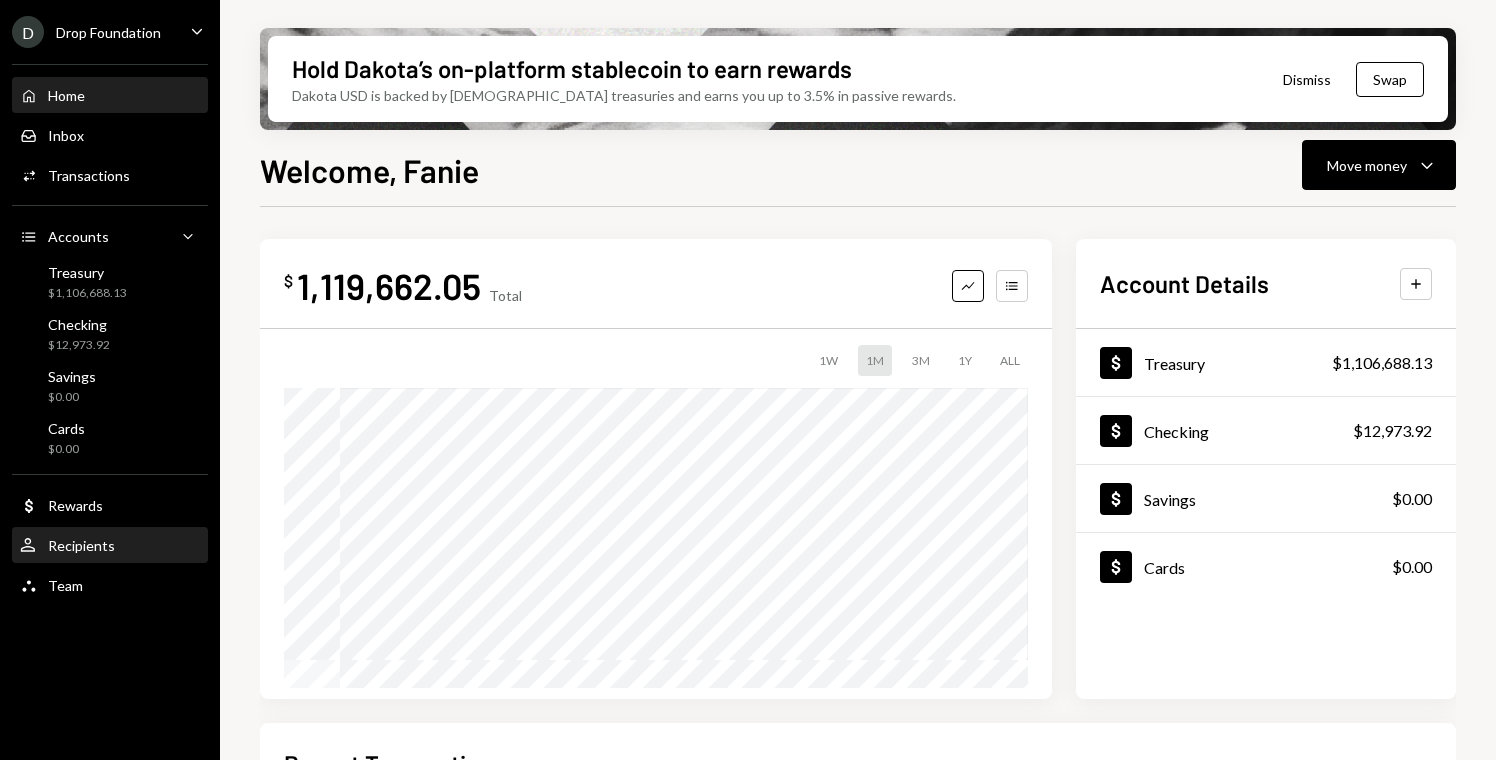 click on "Recipients" at bounding box center (81, 545) 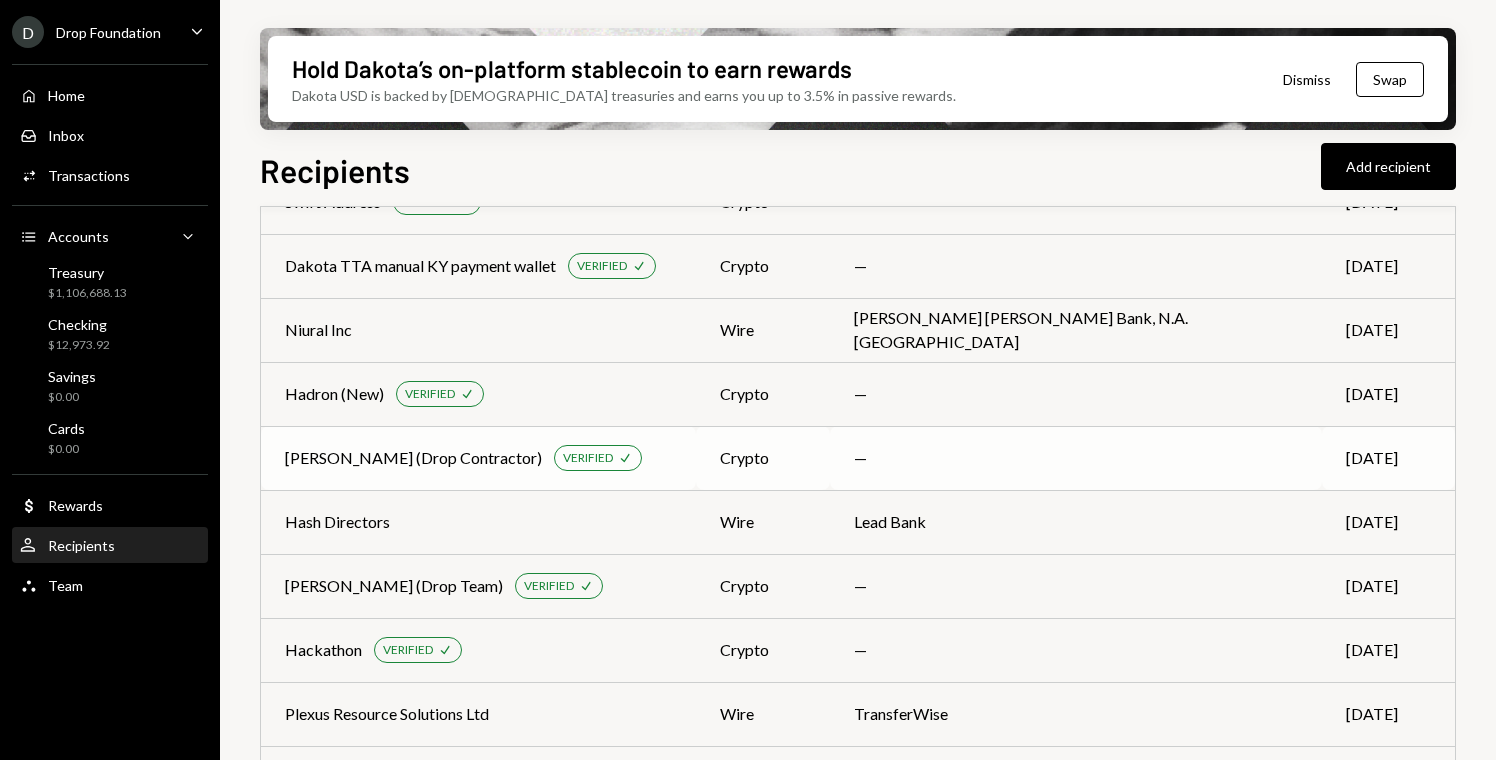 scroll, scrollTop: 583, scrollLeft: 0, axis: vertical 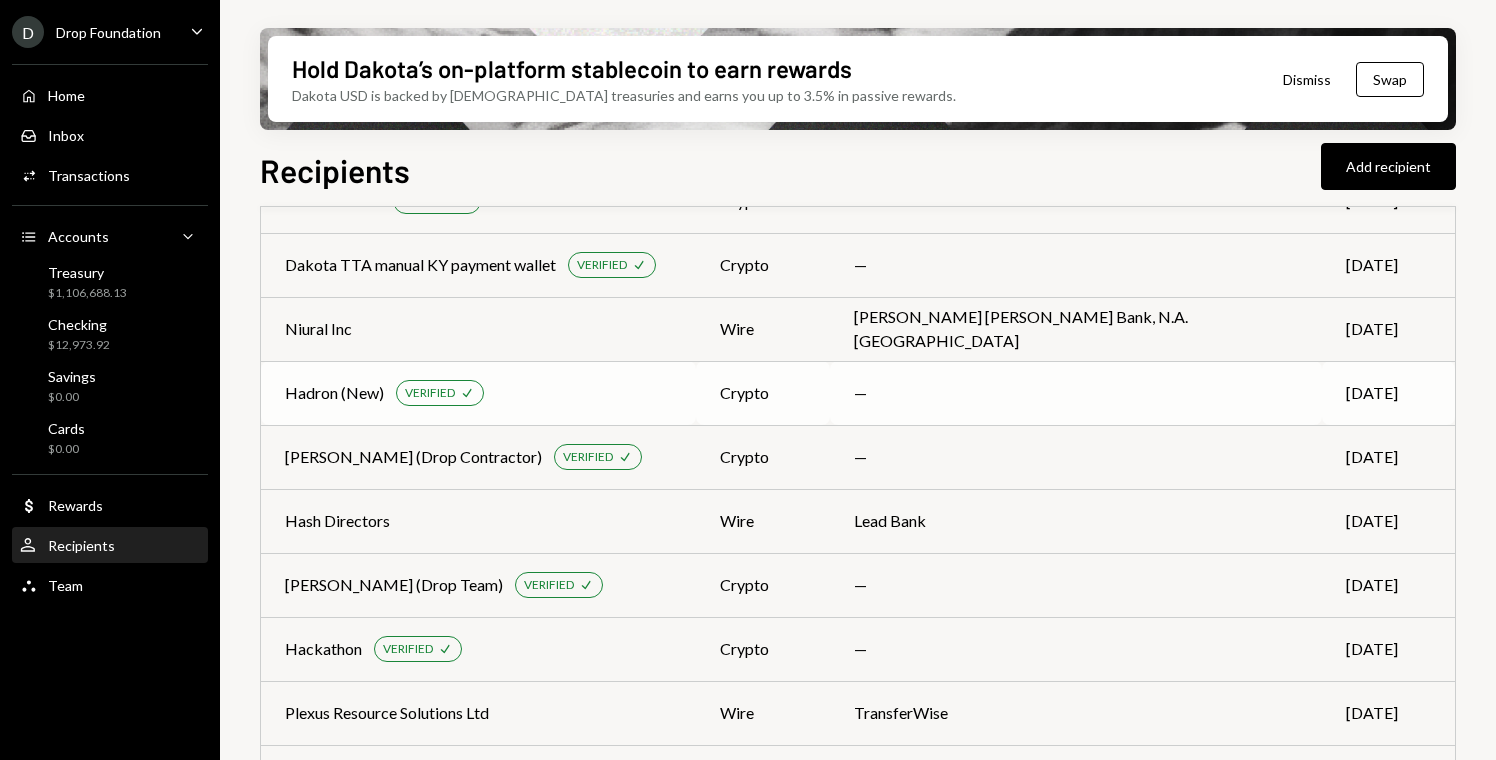 click on "Hadron (New) VERIFIED Check" at bounding box center [478, 393] 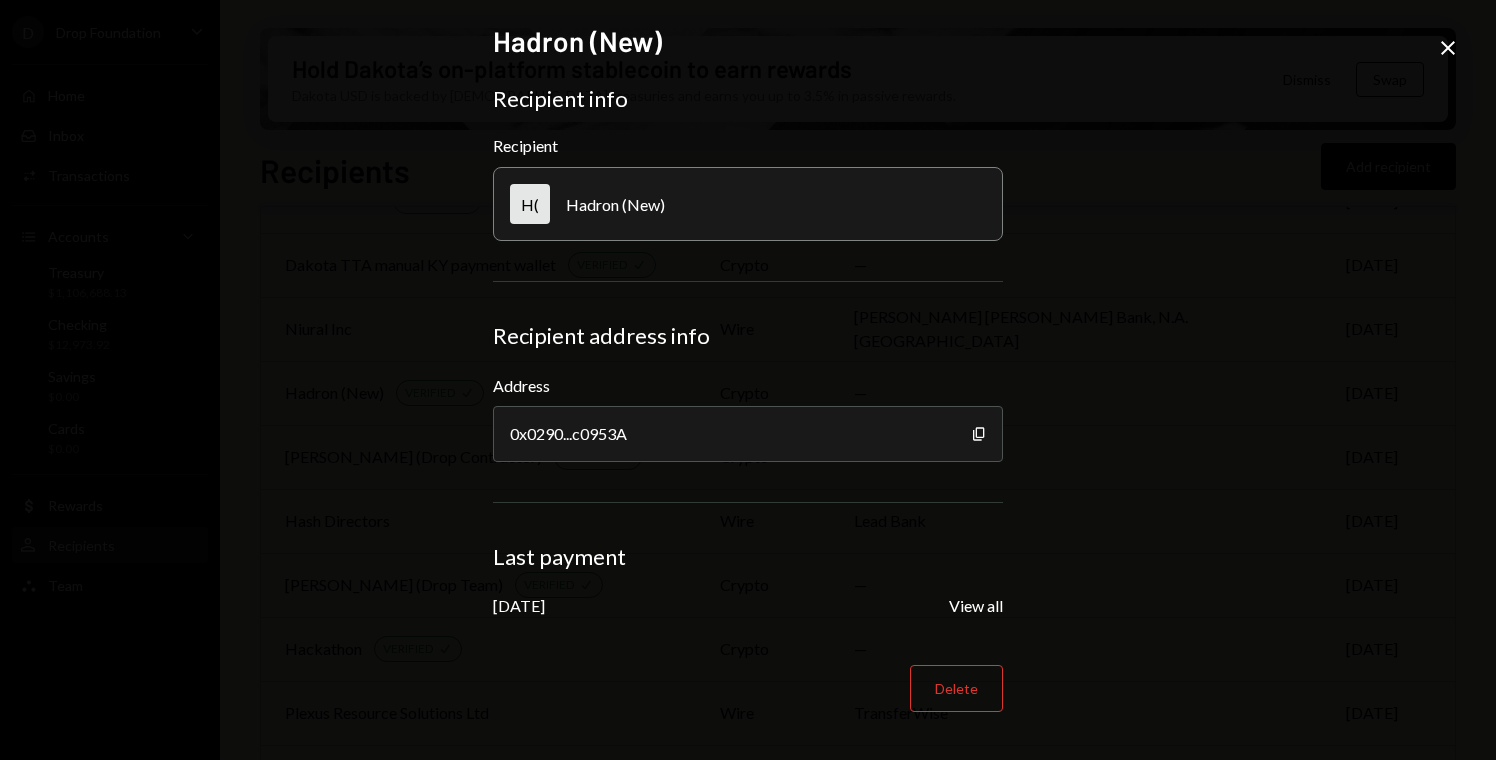 click on "Close" 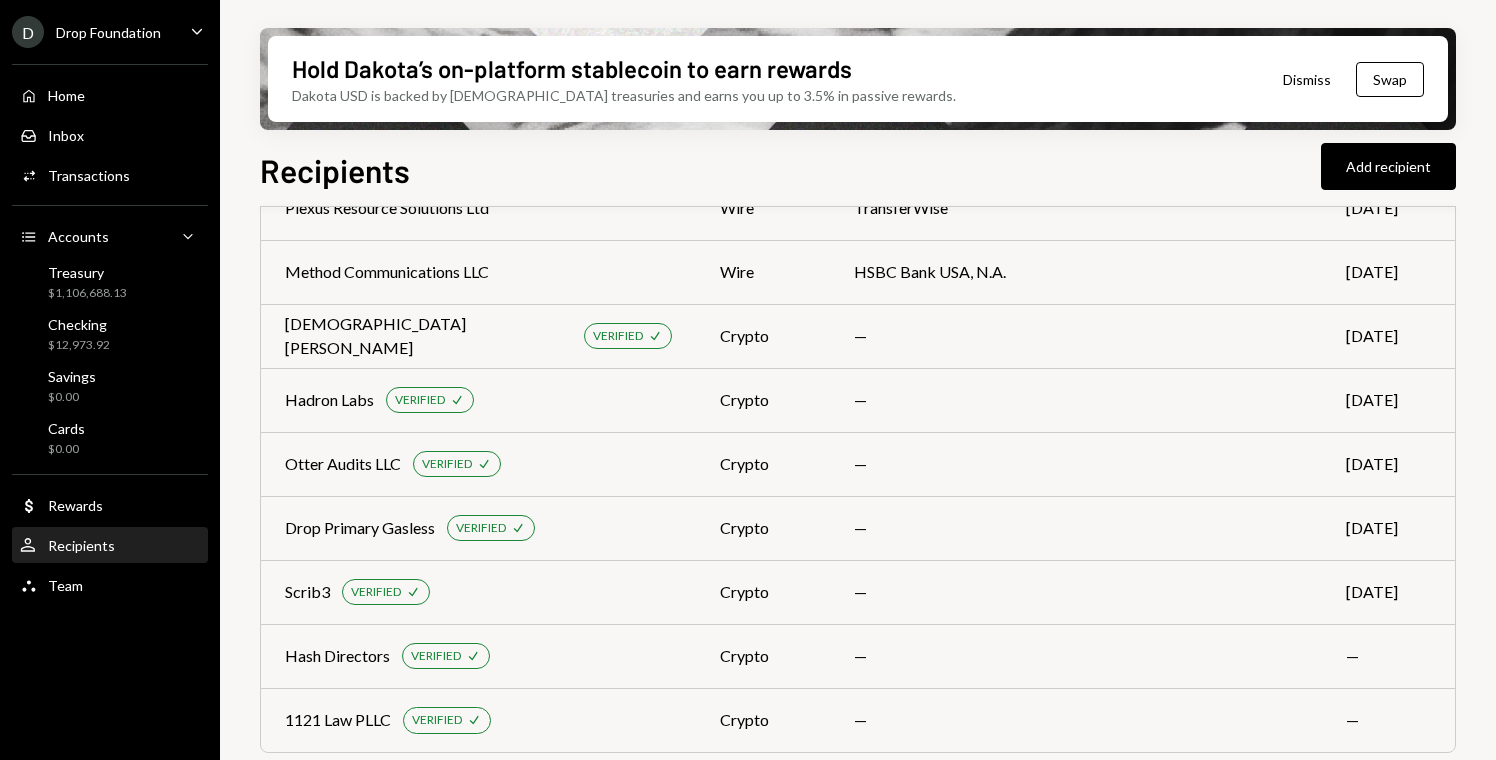 scroll, scrollTop: 1098, scrollLeft: 0, axis: vertical 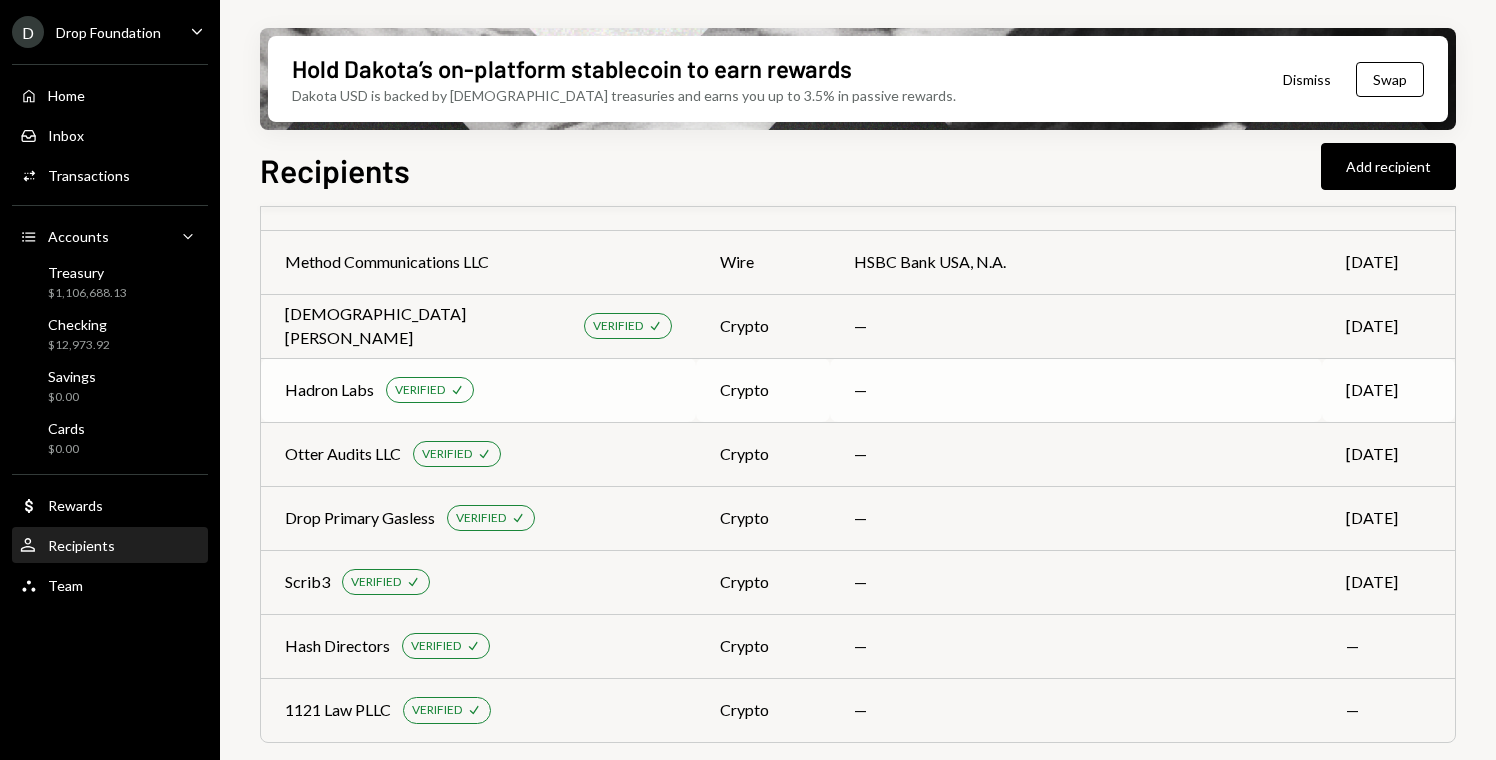 click on "Hadron Labs VERIFIED Check" at bounding box center [478, 390] 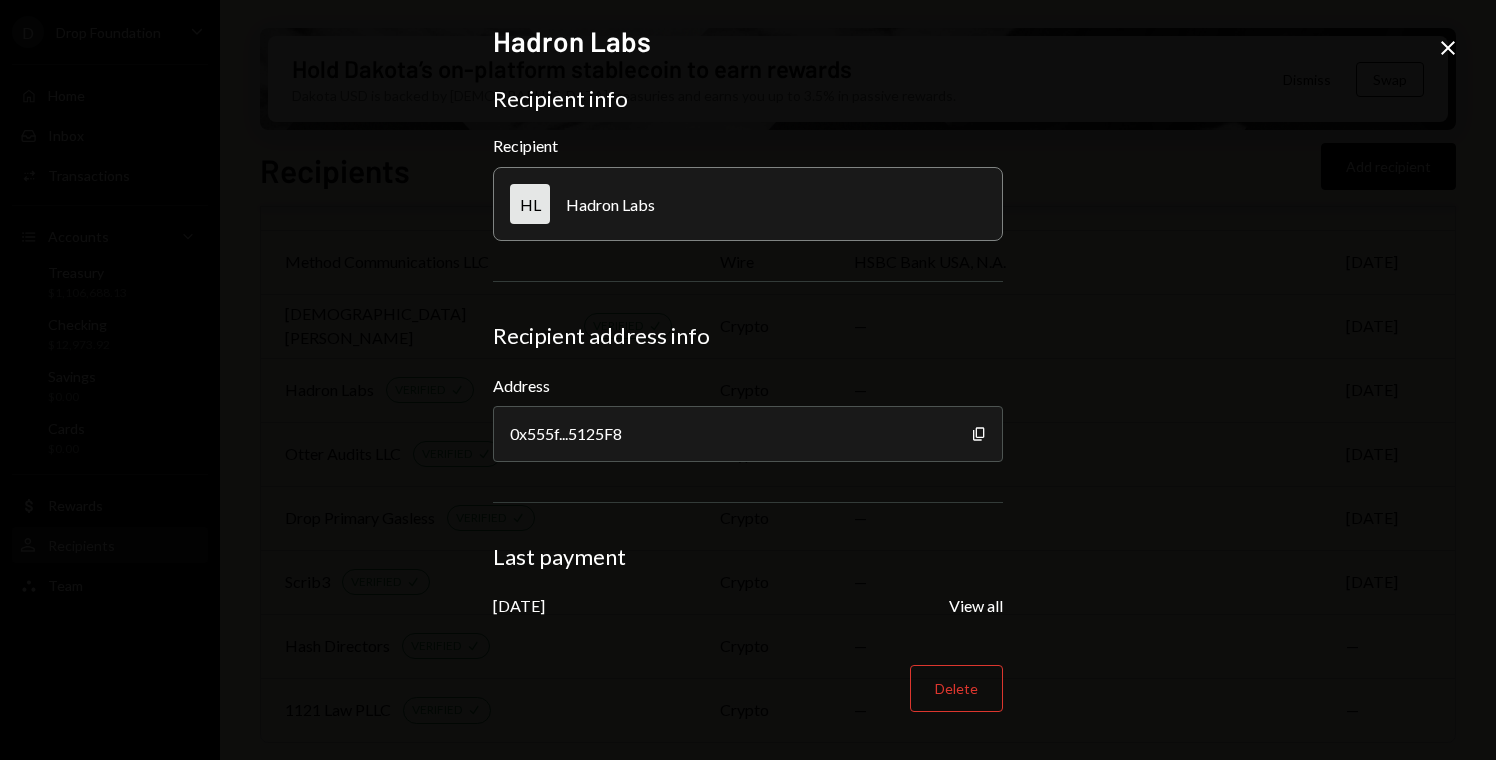 click on "Close" 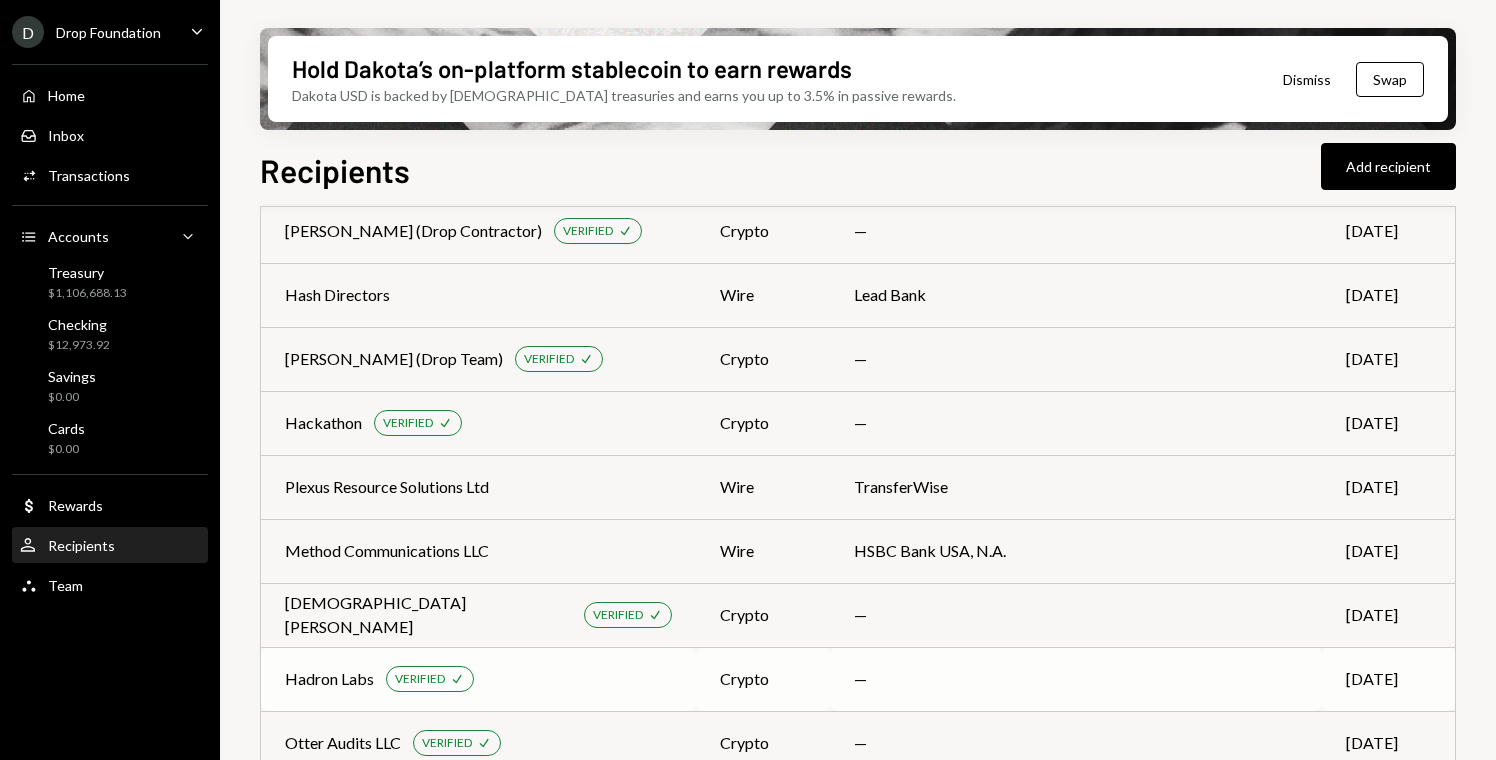 scroll, scrollTop: 523, scrollLeft: 0, axis: vertical 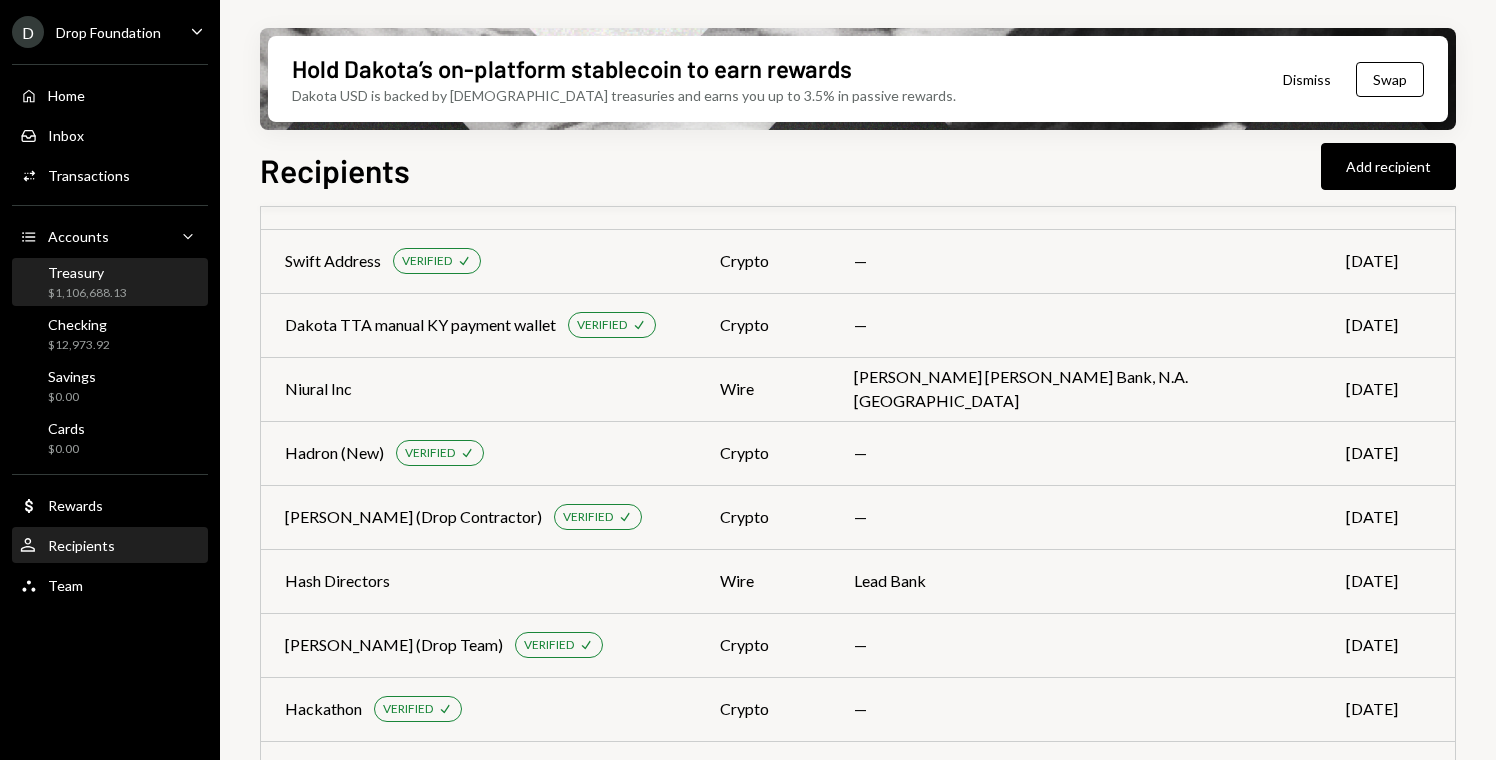 click on "$1,106,688.13" at bounding box center [87, 293] 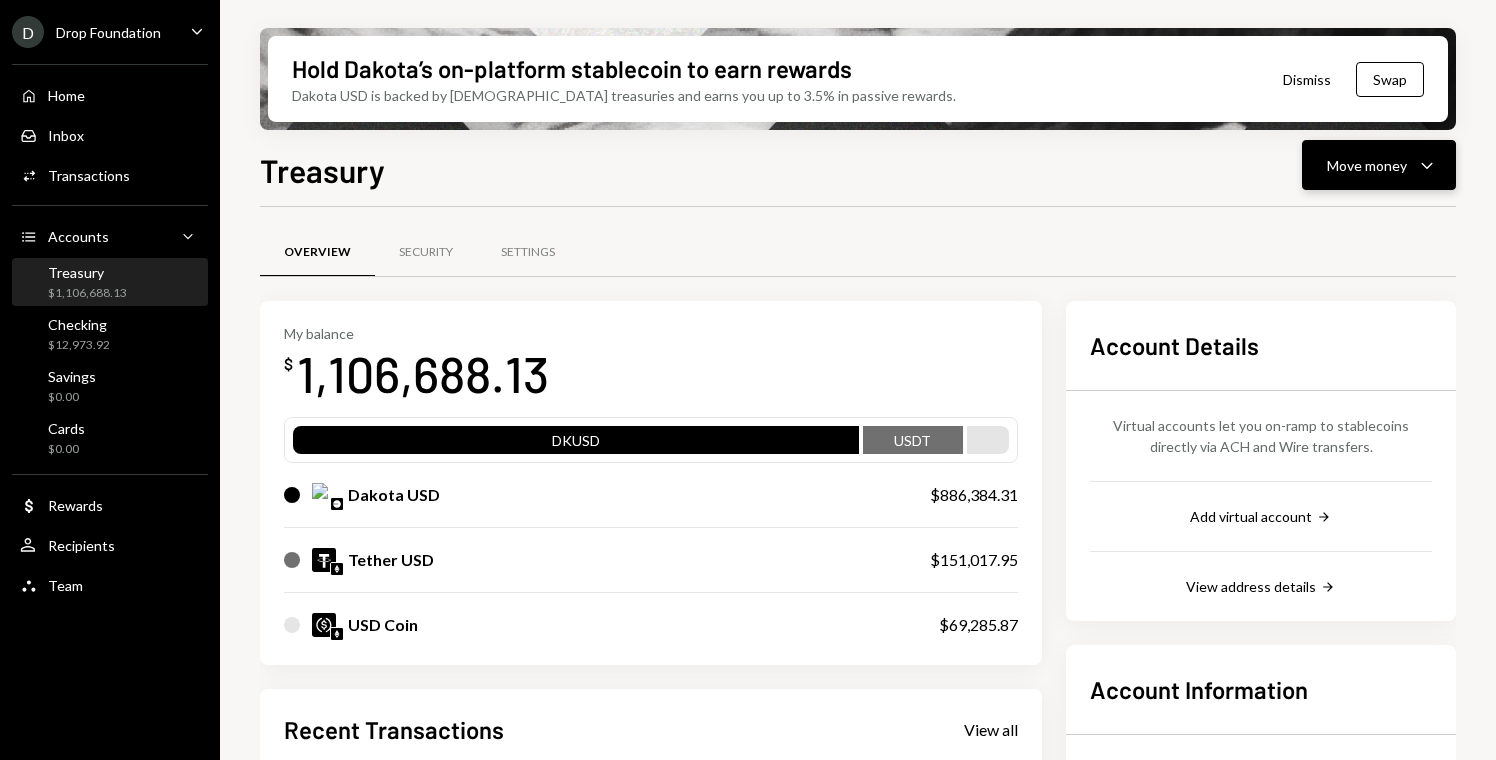 click on "Move money" at bounding box center (1367, 165) 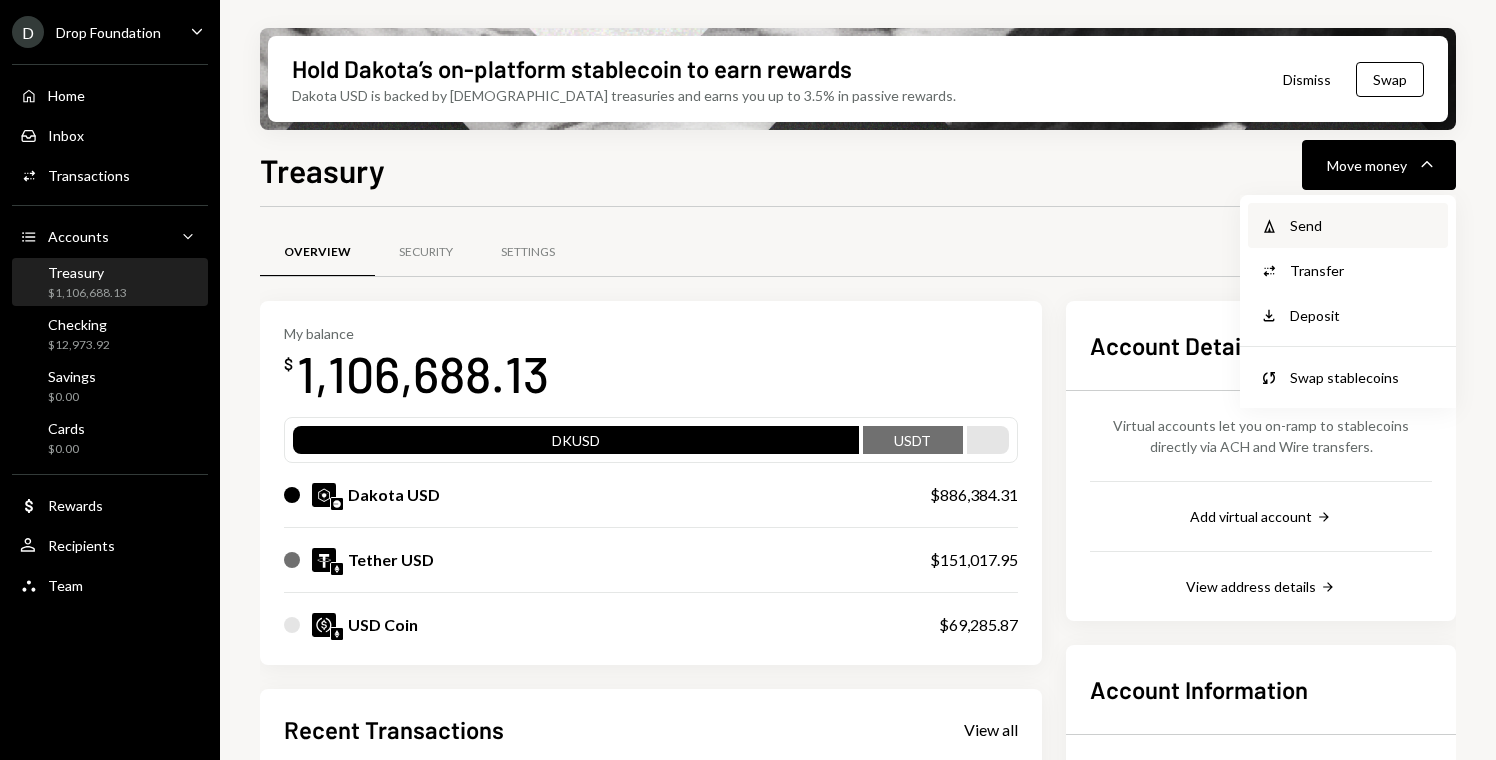 click on "Send" at bounding box center [1363, 225] 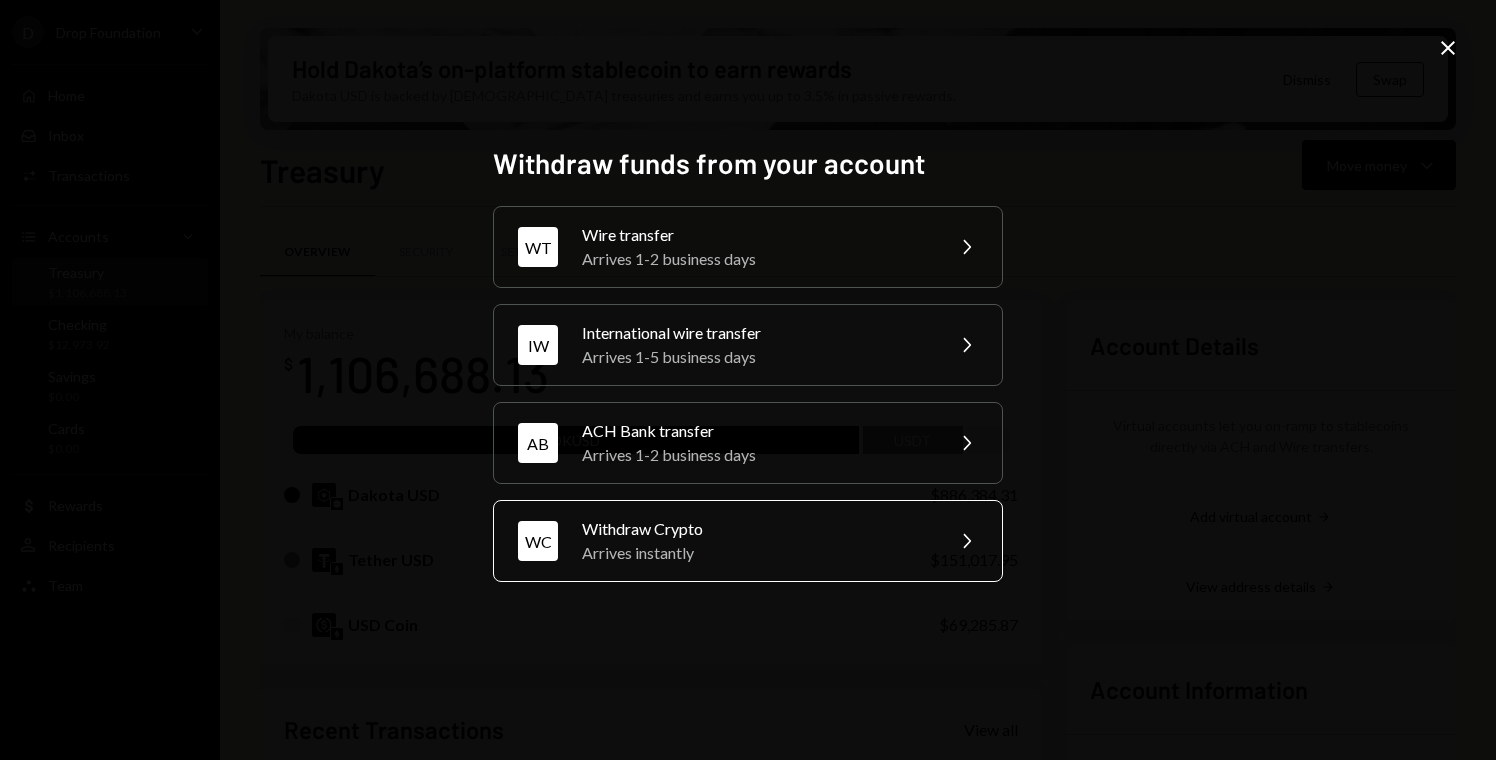 click on "Withdraw Crypto" at bounding box center (756, 529) 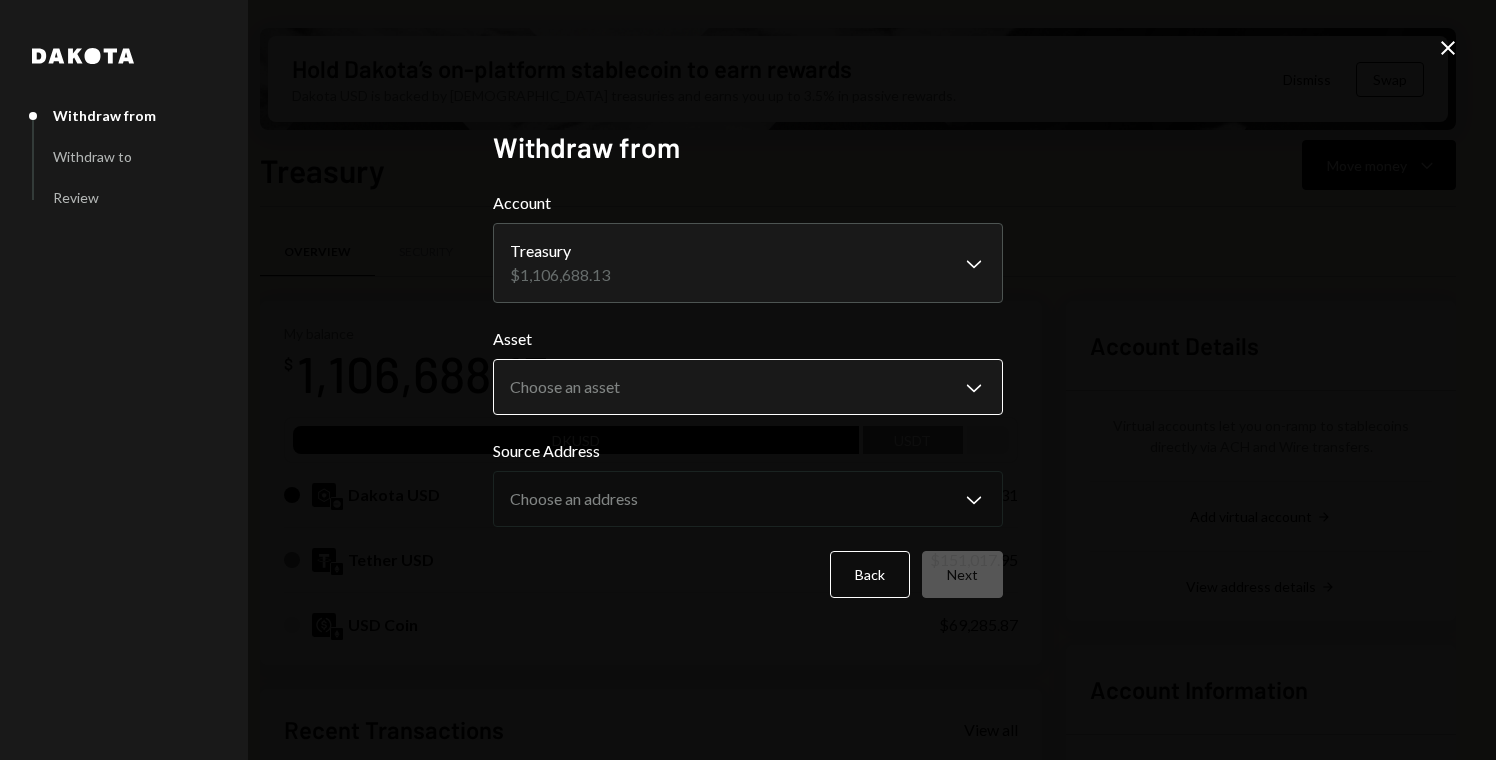 click on "D Drop Foundation Caret Down Home Home Inbox Inbox Activities Transactions Accounts Accounts Caret Down Treasury $1,106,688.13 Checking $12,973.92 Savings $0.00 Cards $0.00 Dollar Rewards User Recipients Team Team Hold Dakota’s on-platform stablecoin to earn rewards Dakota USD is backed by U.S. treasuries and earns you up to 3.5% in passive rewards. Dismiss Swap Treasury Move money Caret Down Overview Security Settings My balance $ 1,106,688.13 DKUSD USDT Dakota USD $886,384.31 Tether USD $151,017.95 USD Coin $69,285.87 Recent Transactions View all Type Initiated By Initiated At Status Deposit 0.0027  USDT 0x2023...186a29 Copy [DATE] 3:07 AM Completed Withdrawal 27,200  USDT [PERSON_NAME] [DATE] 3:21 PM Completed Deposit 5,059.59  USDC 0x1DEb...4E561F Copy [DATE] 3:58 PM Completed Deposit 52,813.7352  USDC 0xEf83...63fc4D Copy [DATE] 3:52 PM Completed Reward Earning $2,626.14 Dakota System [DATE] 9:43 PM Completed Account Details Add virtual account Right Arrow View address details Right Arrow" at bounding box center (748, 380) 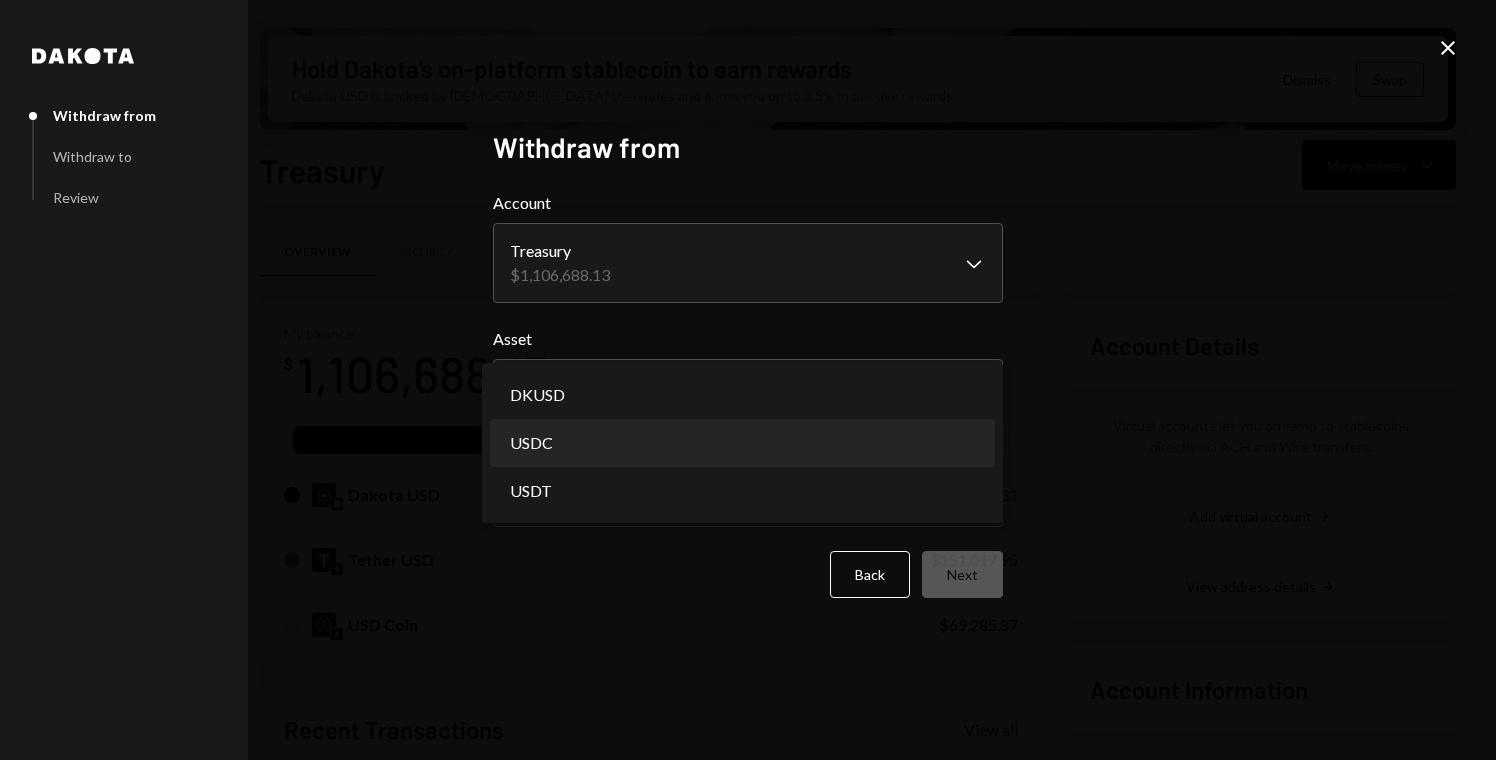 select on "****" 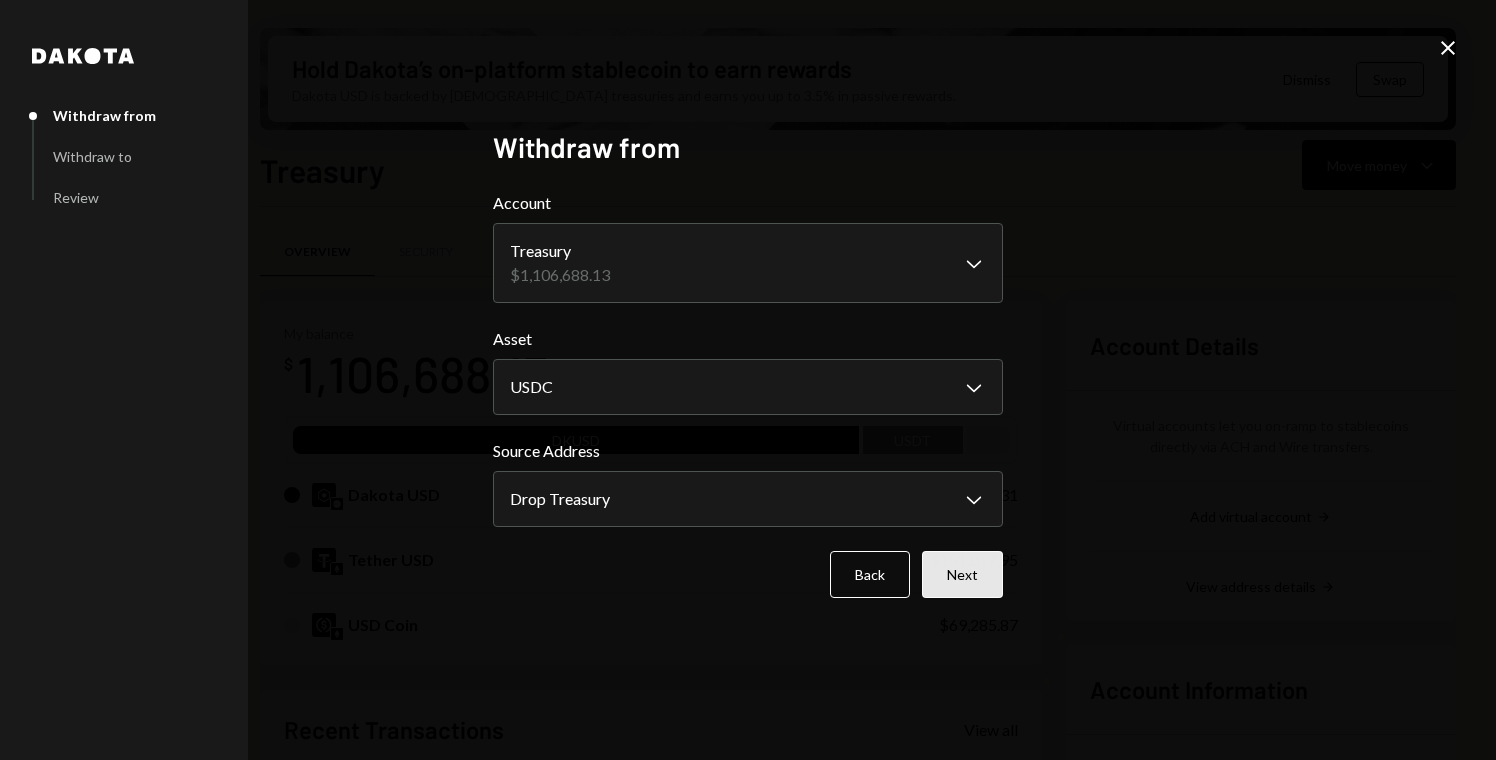 click on "Next" at bounding box center (962, 574) 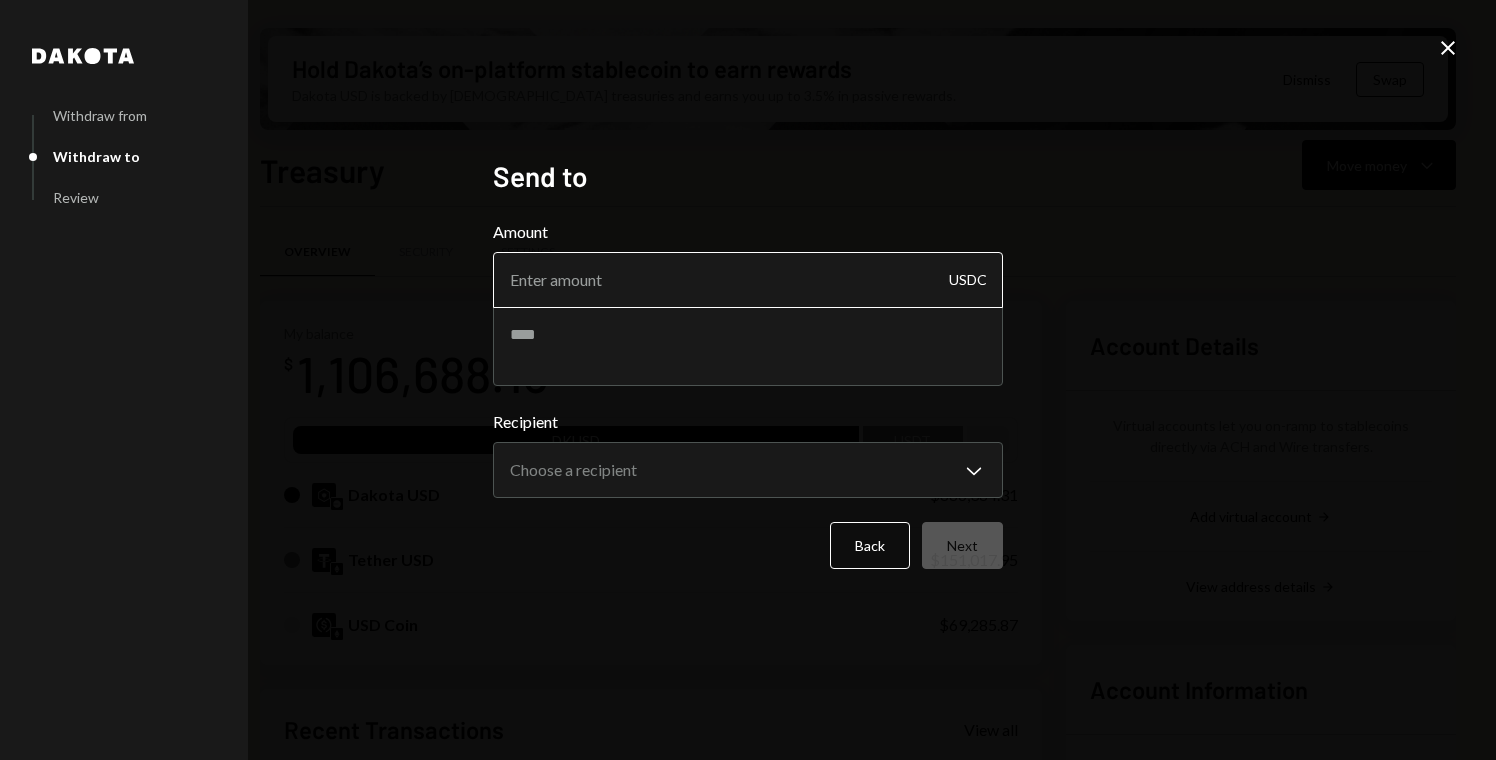 click on "Amount" at bounding box center (748, 280) 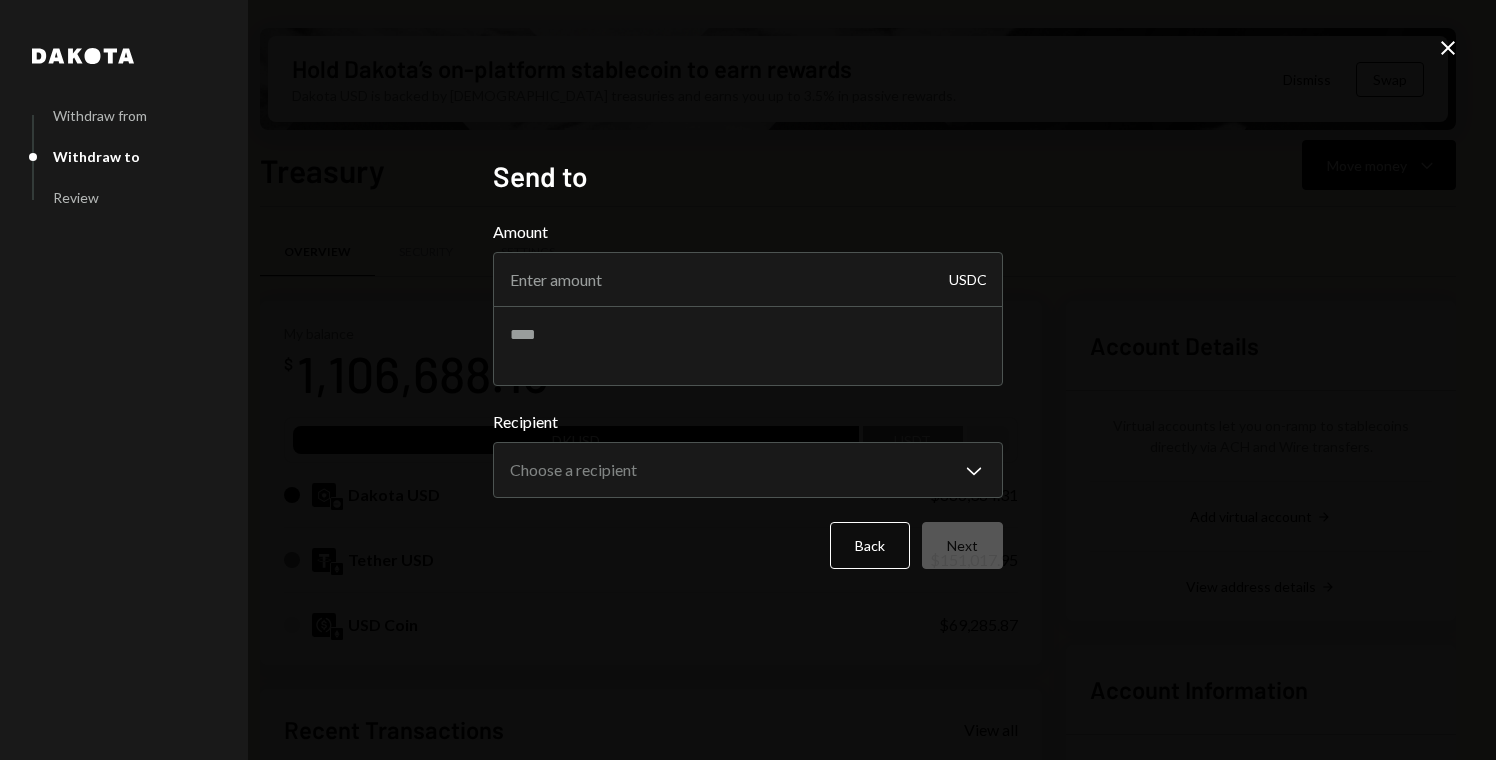 click on "Close" 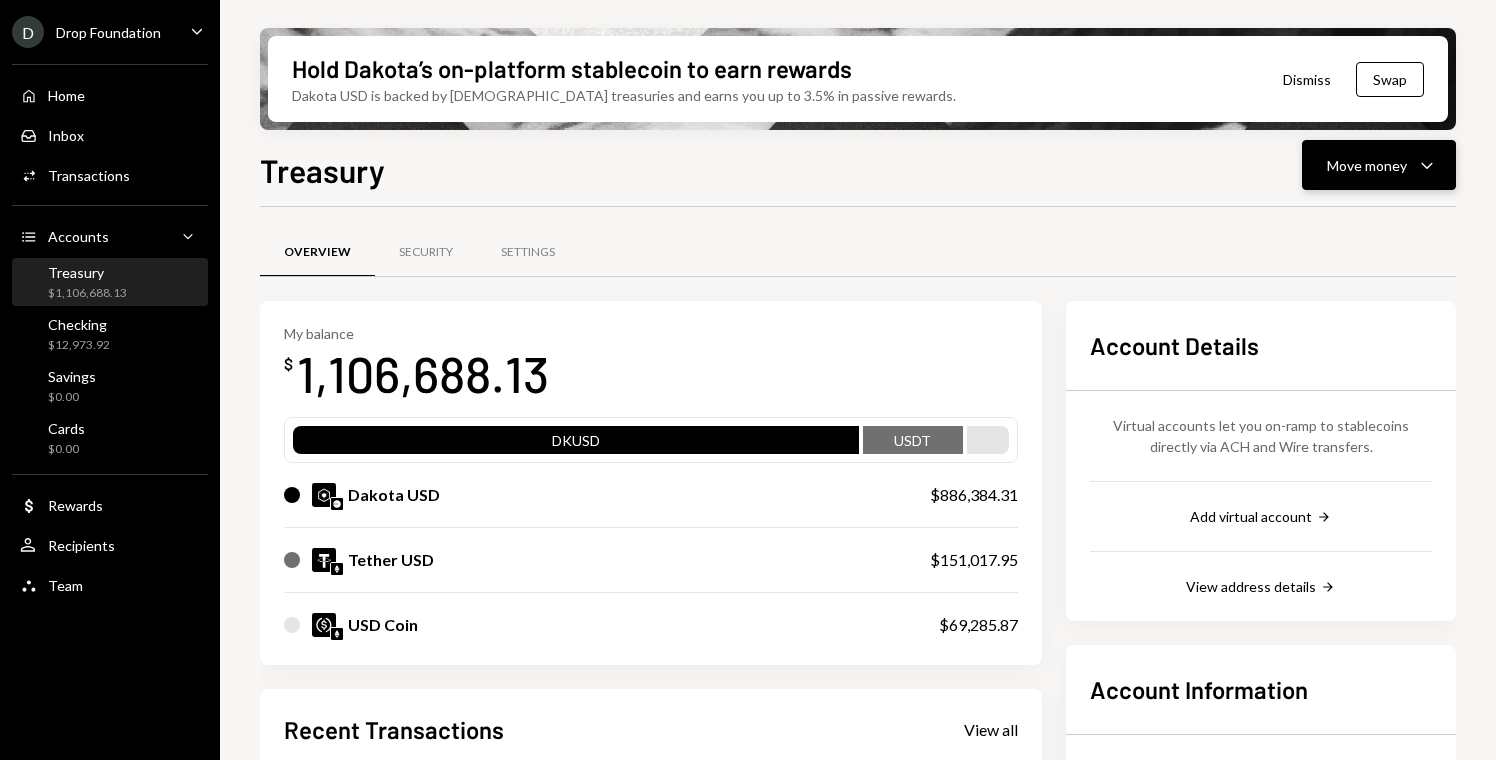 click on "Move money" at bounding box center [1367, 165] 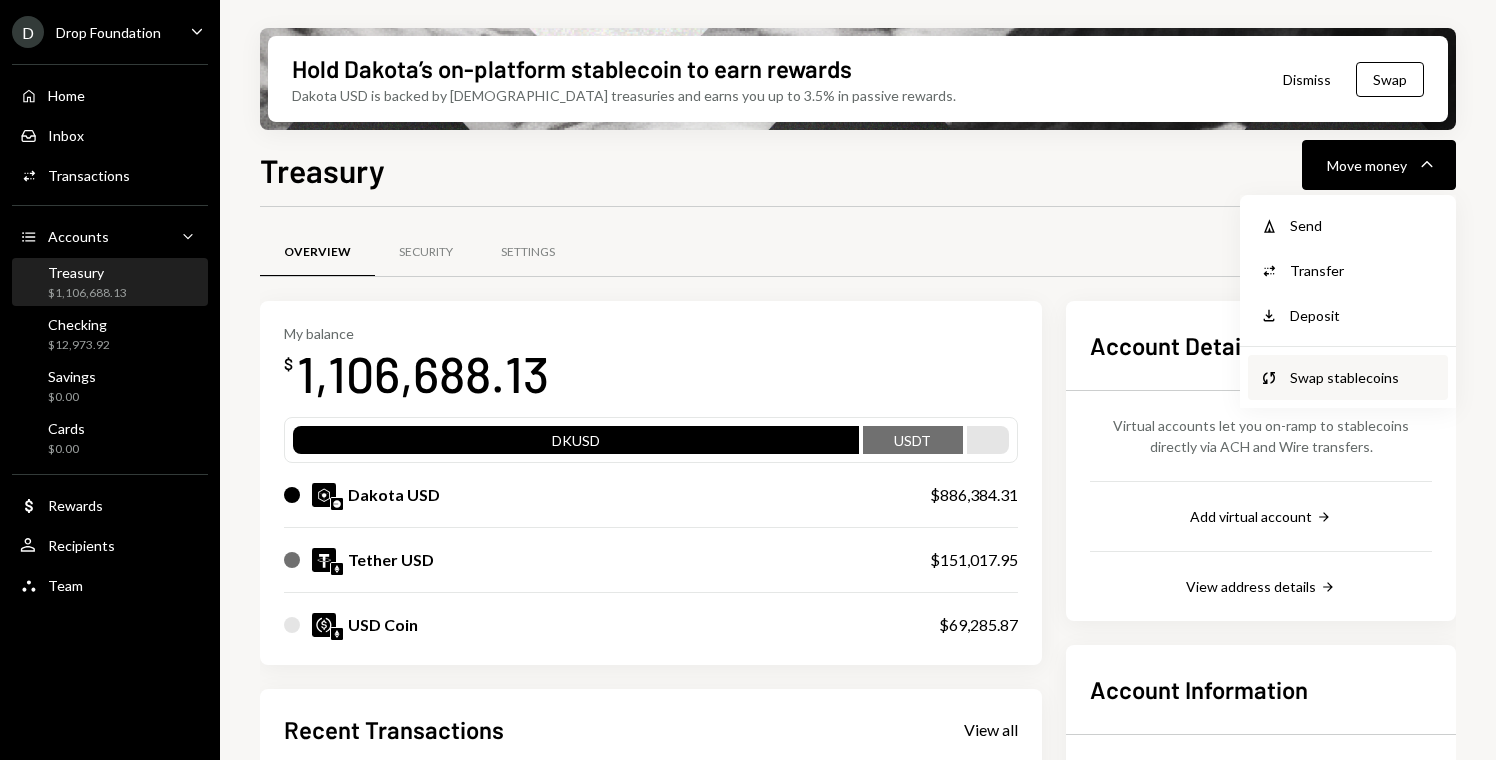 click on "Swap stablecoins" at bounding box center [1363, 377] 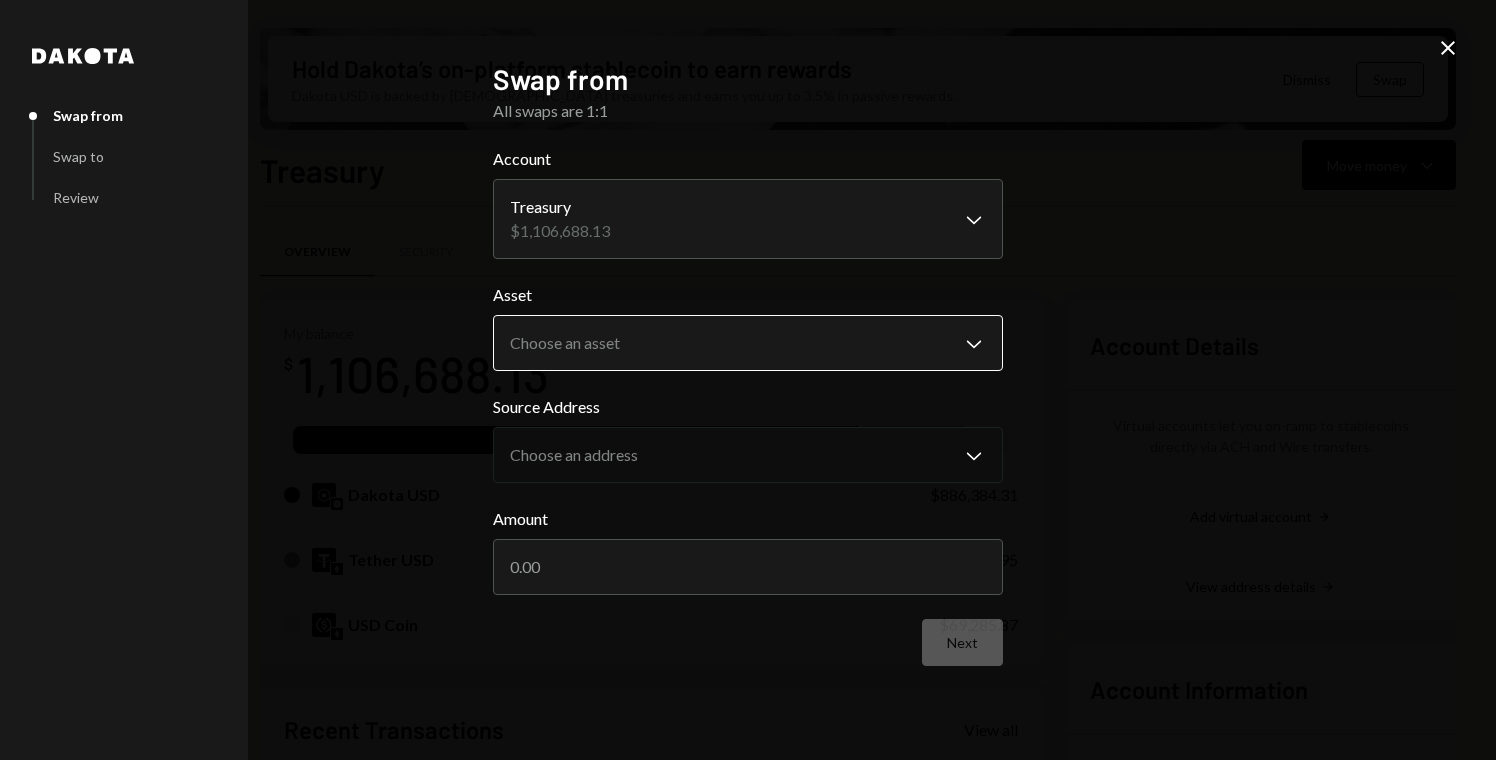 click on "D Drop Foundation Caret Down Home Home Inbox Inbox Activities Transactions Accounts Accounts Caret Down Treasury $1,106,688.13 Checking $12,973.92 Savings $0.00 Cards $0.00 Dollar Rewards User Recipients Team Team Hold Dakota’s on-platform stablecoin to earn rewards Dakota USD is backed by U.S. treasuries and earns you up to 3.5% in passive rewards. Dismiss Swap Treasury Move money Caret Down Overview Security Settings My balance $ 1,106,688.13 DKUSD USDT Dakota USD $886,384.31 Tether USD $151,017.95 USD Coin $69,285.87 Recent Transactions View all Type Initiated By Initiated At Status Deposit 0.0027  USDT 0x2023...186a29 Copy [DATE] 3:07 AM Completed Withdrawal 27,200  USDT [PERSON_NAME] [DATE] 3:21 PM Completed Deposit 5,059.59  USDC 0x1DEb...4E561F Copy [DATE] 3:58 PM Completed Deposit 52,813.7352  USDC 0xEf83...63fc4D Copy [DATE] 3:52 PM Completed Reward Earning $2,626.14 Dakota System [DATE] 9:43 PM Completed Account Details Add virtual account Right Arrow View address details Right Arrow" at bounding box center (748, 380) 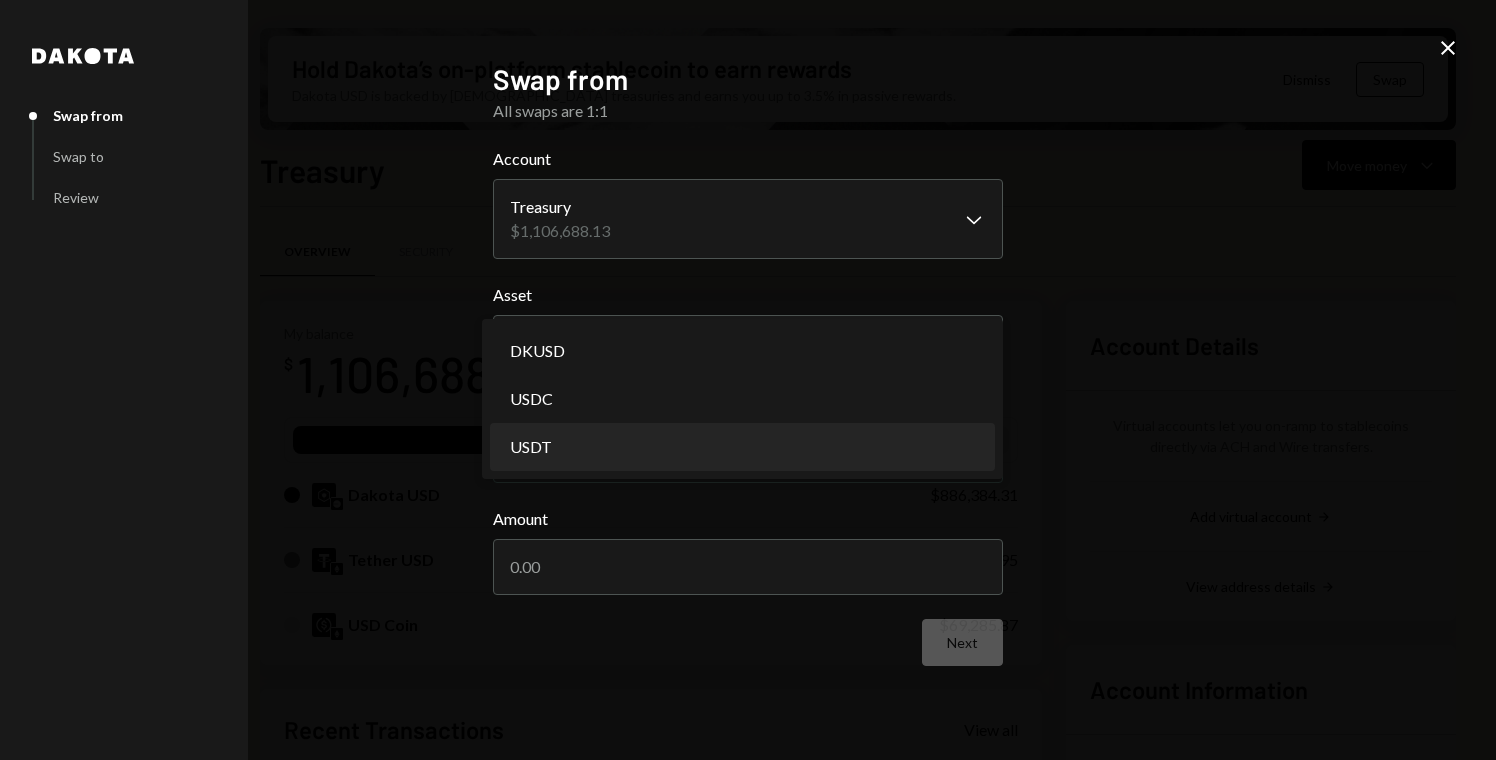 select on "****" 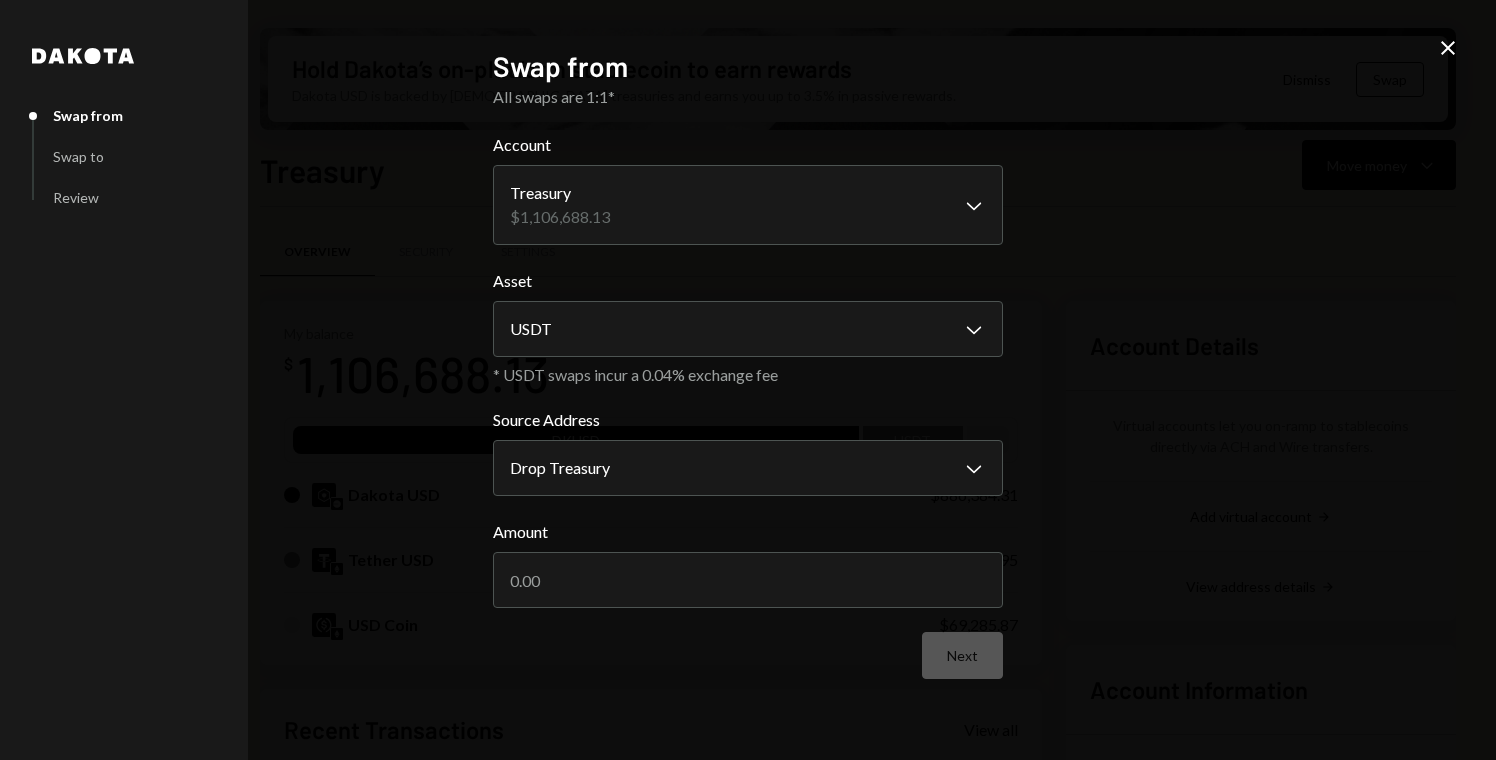 click on "Close" 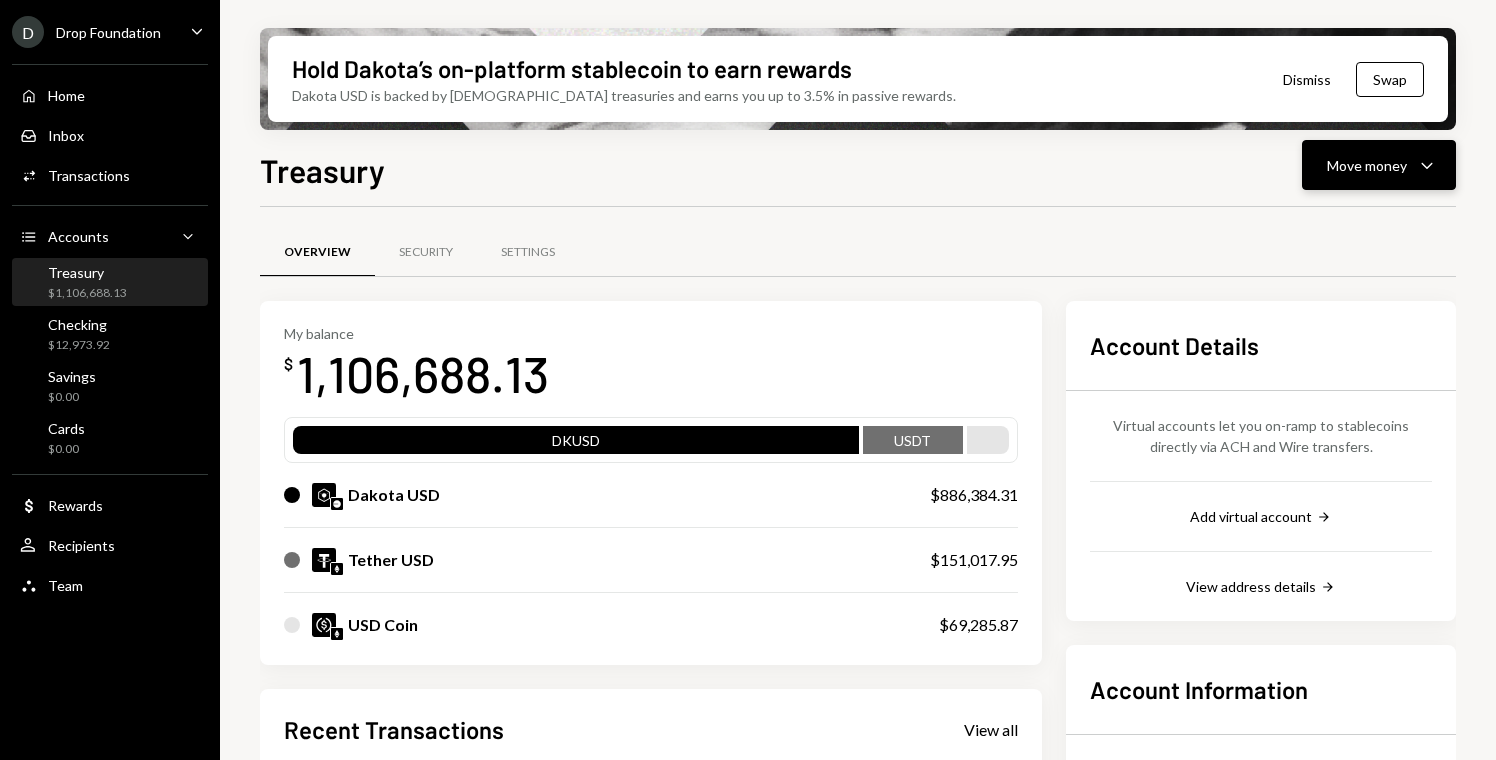 click on "Move money" at bounding box center (1367, 165) 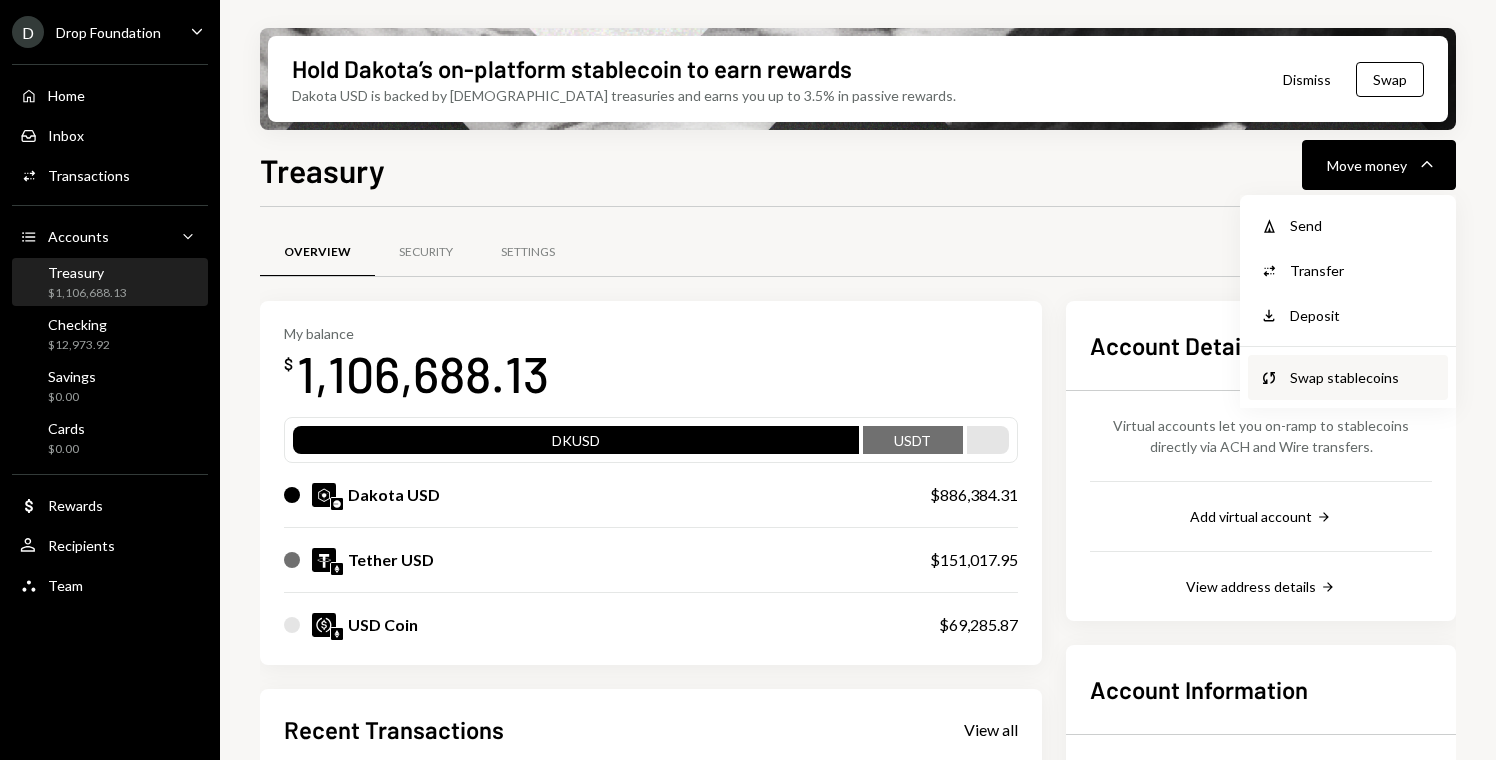 click on "Swap stablecoins" at bounding box center (1363, 377) 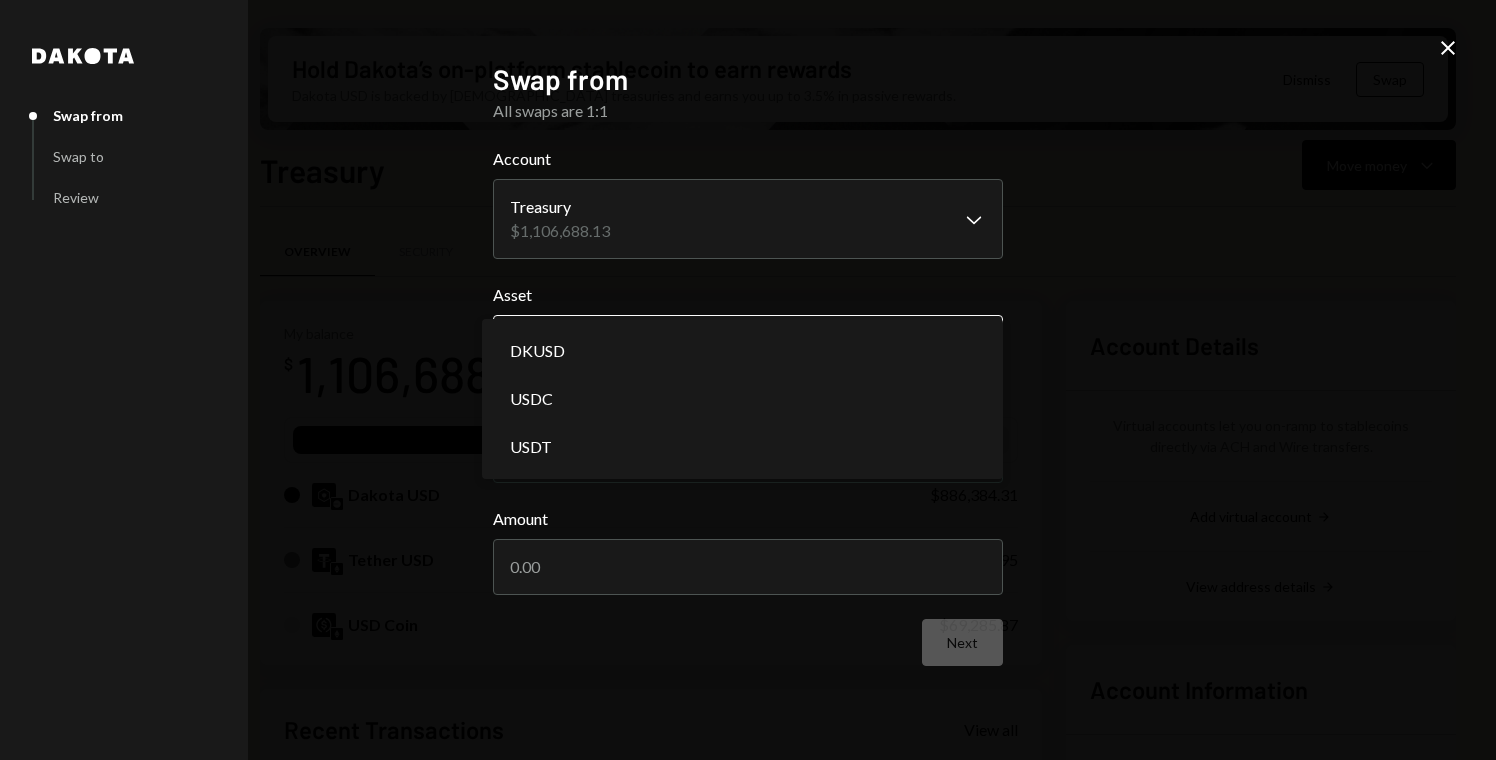 click on "D Drop Foundation Caret Down Home Home Inbox Inbox Activities Transactions Accounts Accounts Caret Down Treasury $1,106,688.13 Checking $12,973.92 Savings $0.00 Cards $0.00 Dollar Rewards User Recipients Team Team Hold Dakota’s on-platform stablecoin to earn rewards Dakota USD is backed by U.S. treasuries and earns you up to 3.5% in passive rewards. Dismiss Swap Treasury Move money Caret Down Overview Security Settings My balance $ 1,106,688.13 DKUSD USDT Dakota USD $886,384.31 Tether USD $151,017.95 USD Coin $69,285.87 Recent Transactions View all Type Initiated By Initiated At Status Deposit 0.0027  USDT 0x2023...186a29 Copy [DATE] 3:07 AM Completed Withdrawal 27,200  USDT [PERSON_NAME] [DATE] 3:21 PM Completed Deposit 5,059.59  USDC 0x1DEb...4E561F Copy [DATE] 3:58 PM Completed Deposit 52,813.7352  USDC 0xEf83...63fc4D Copy [DATE] 3:52 PM Completed Reward Earning $2,626.14 Dakota System [DATE] 9:43 PM Completed Account Details Add virtual account Right Arrow View address details Right Arrow" at bounding box center [748, 380] 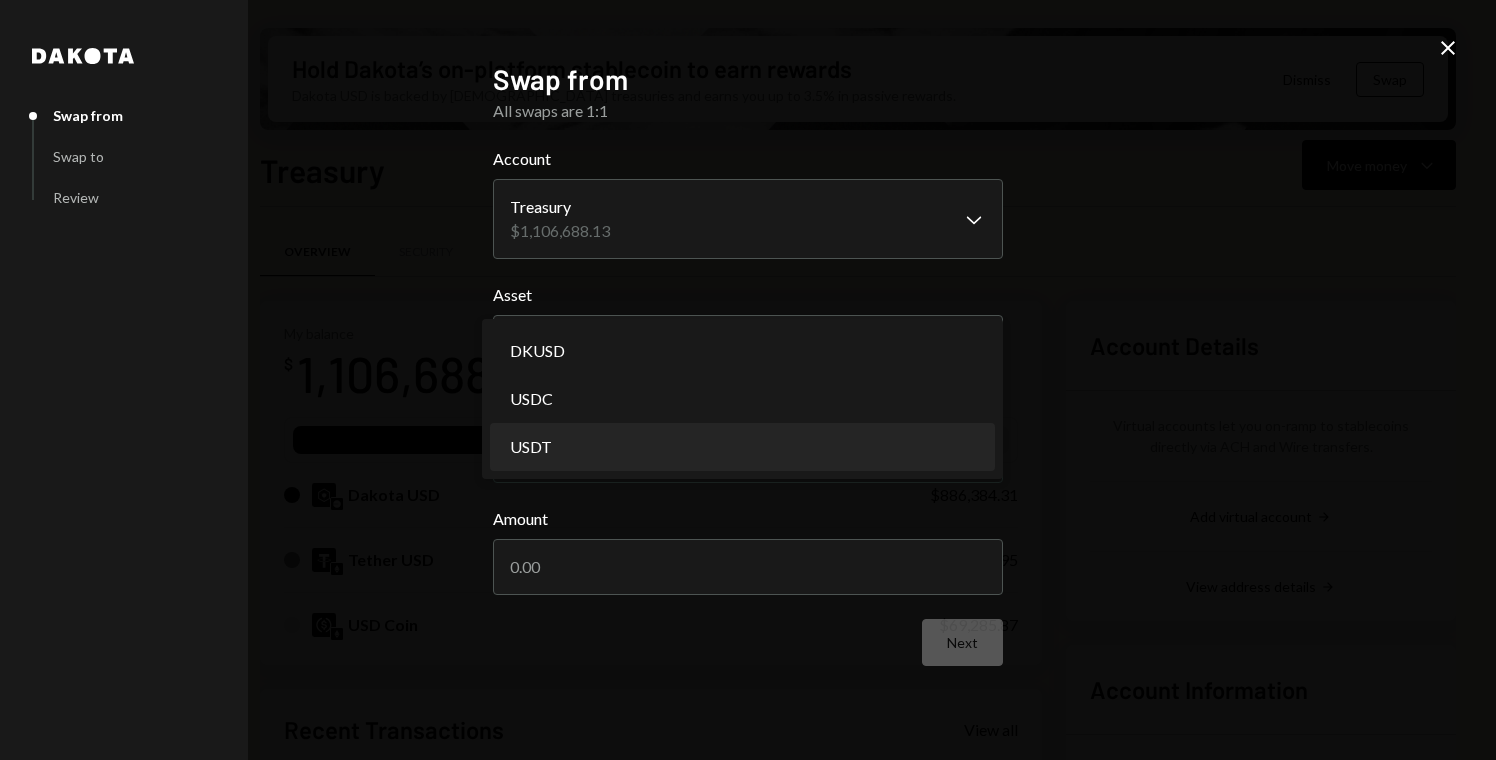 select on "****" 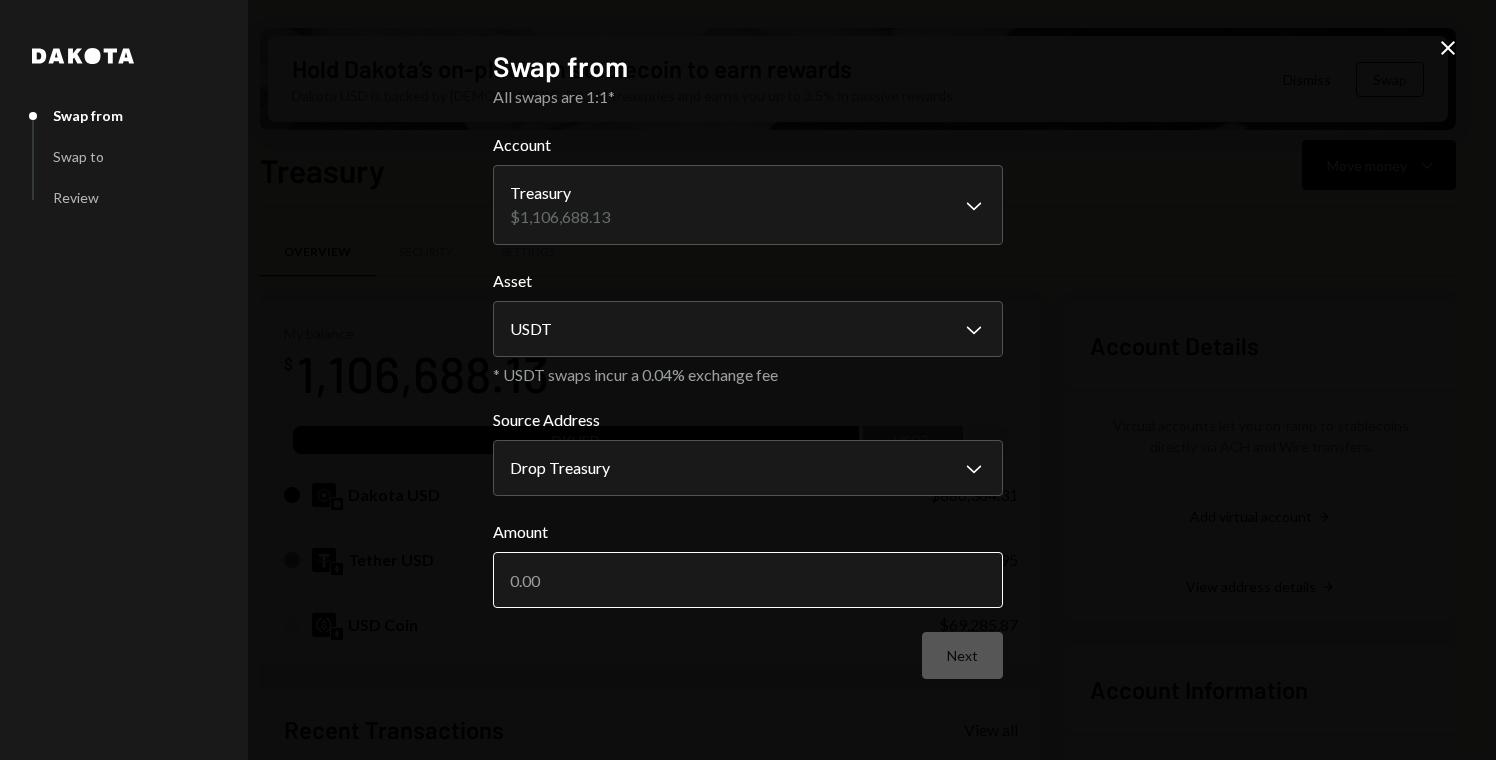 click on "Amount" at bounding box center (748, 580) 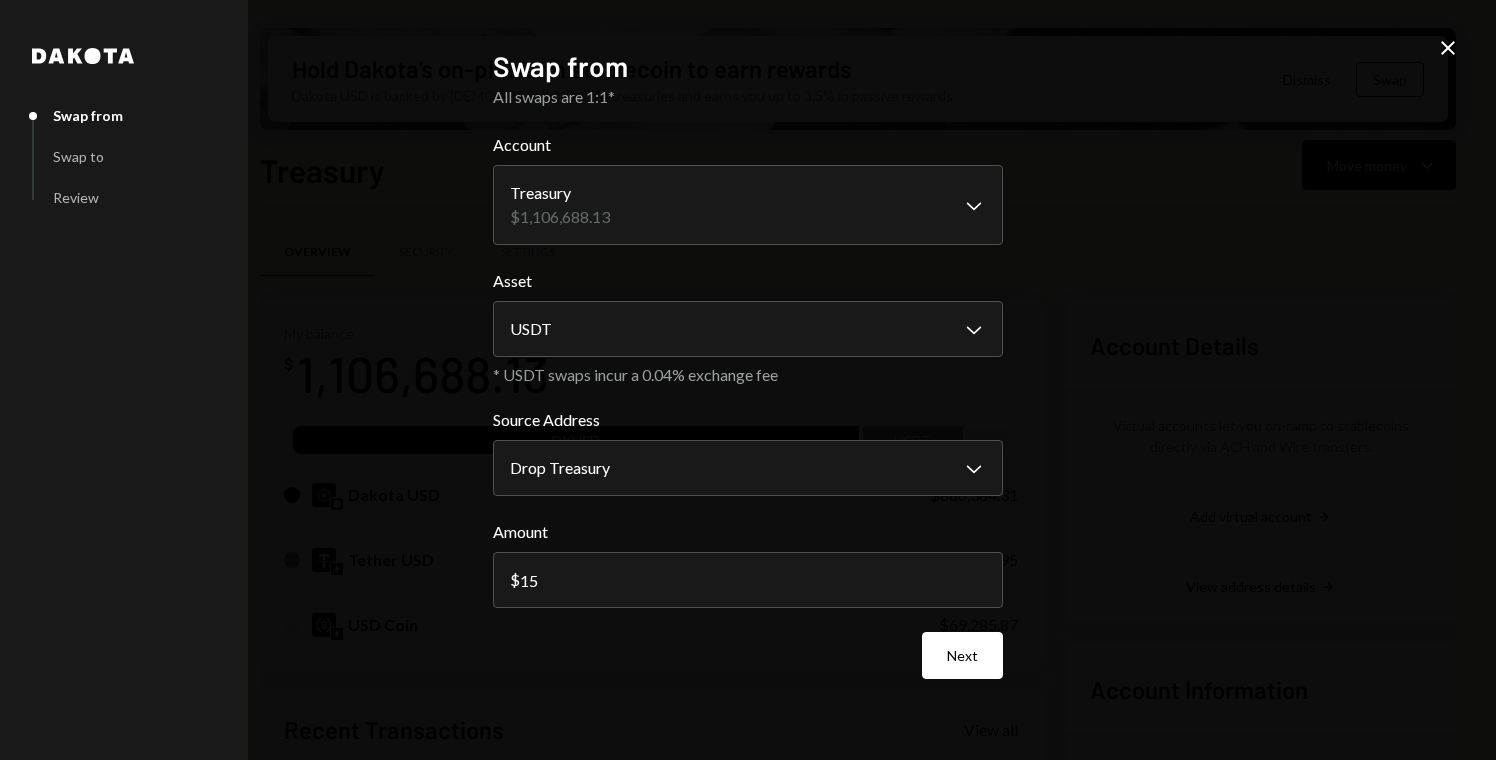 type on "15" 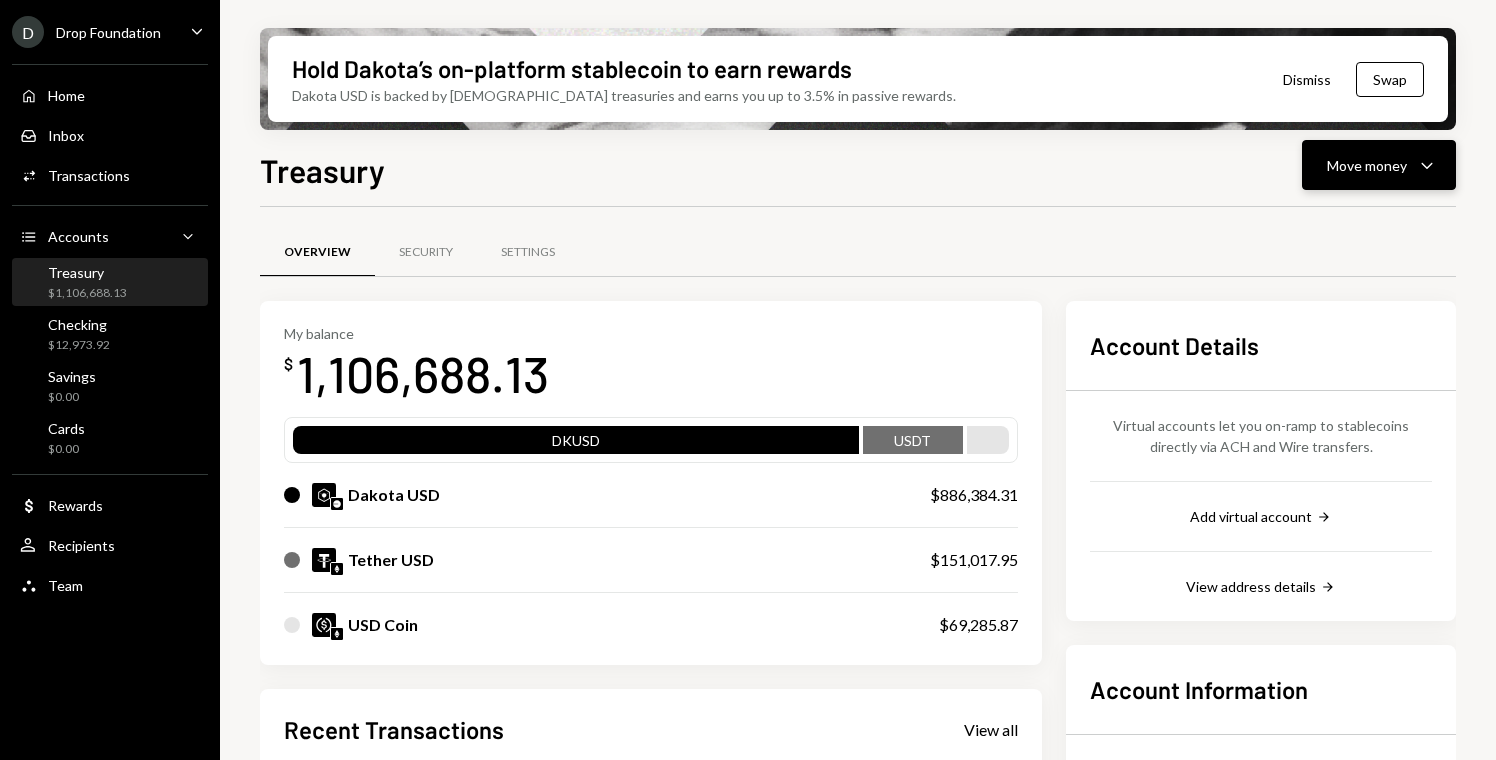 click on "Move money Caret Down" at bounding box center (1379, 165) 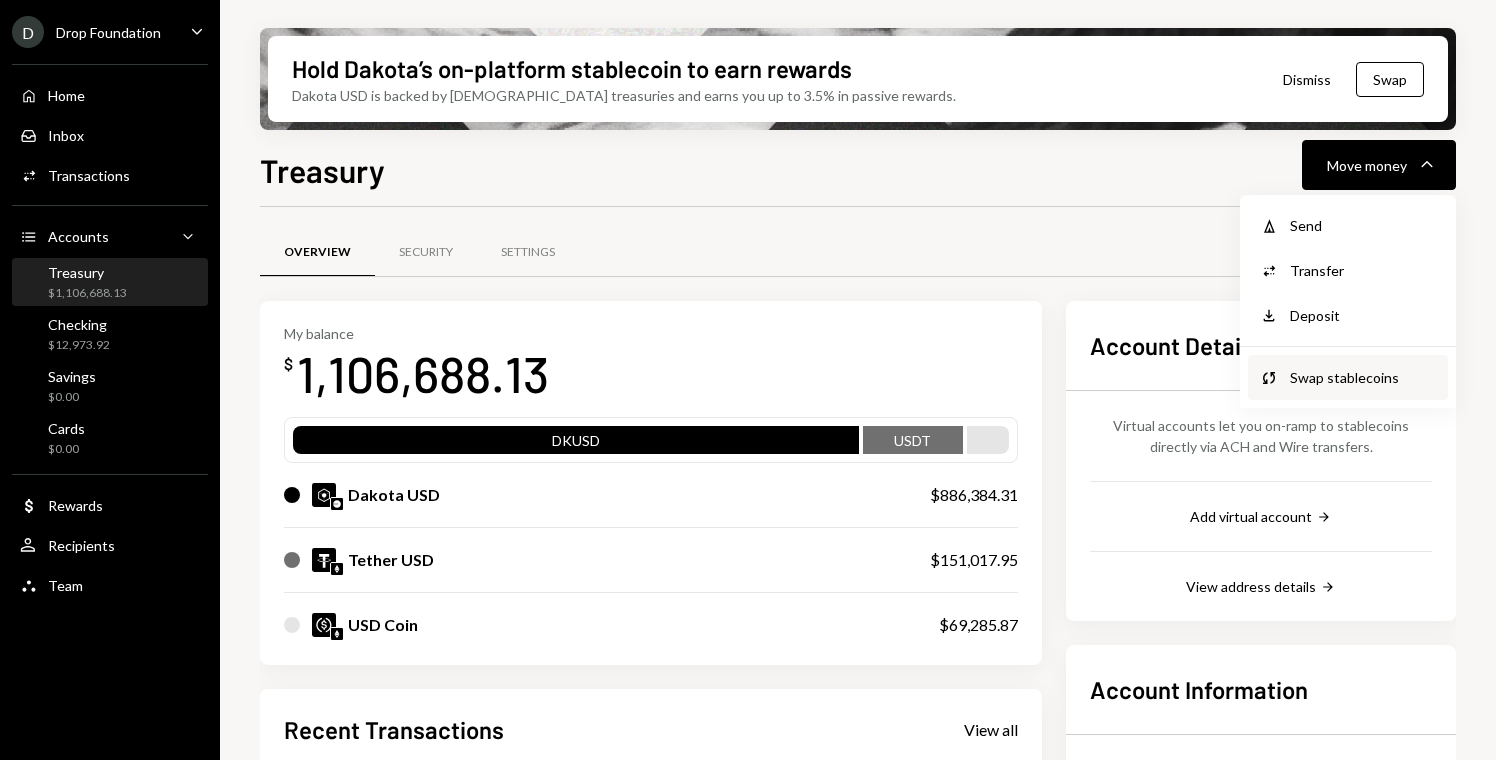 click on "Swap stablecoins" at bounding box center [1363, 377] 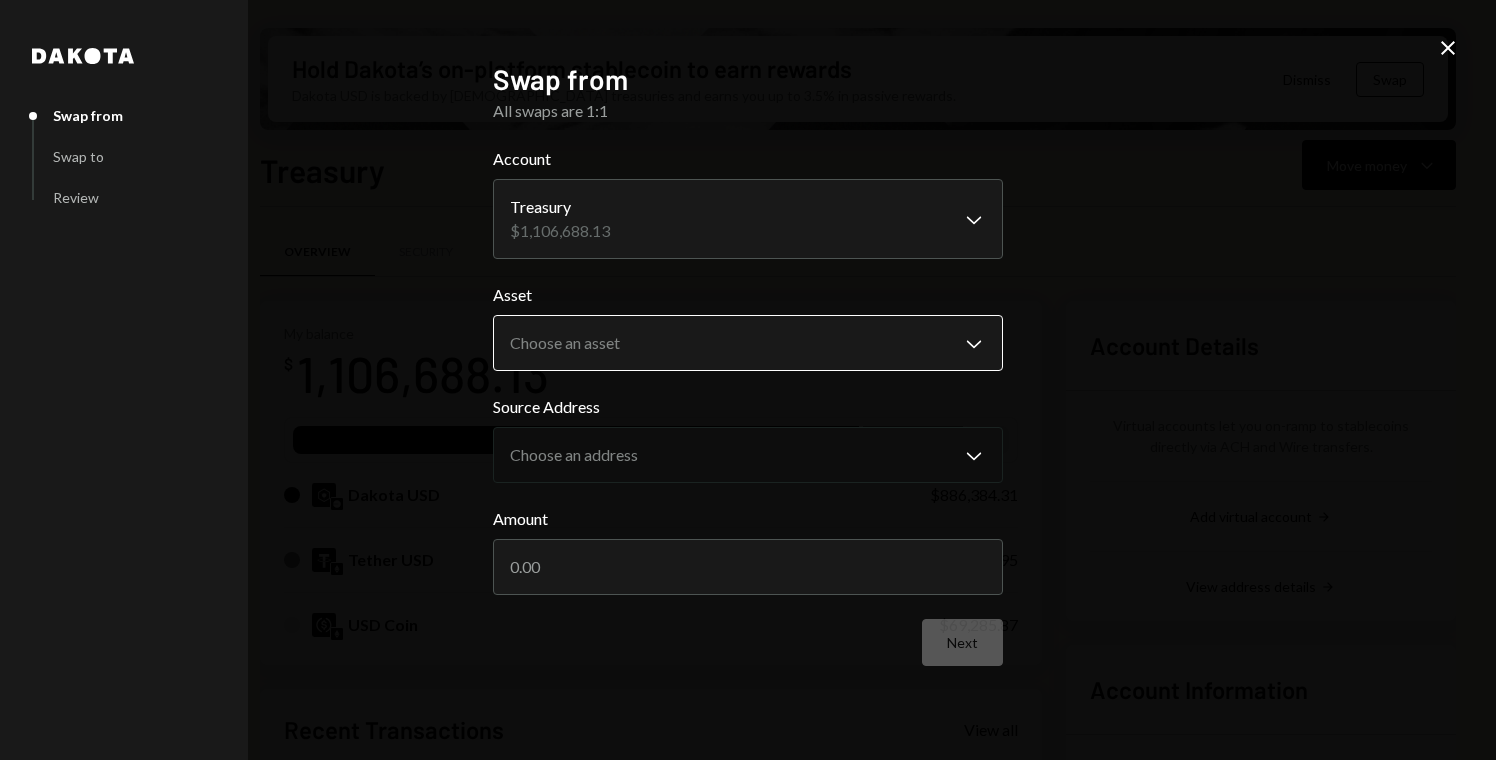 click on "D Drop Foundation Caret Down Home Home Inbox Inbox Activities Transactions Accounts Accounts Caret Down Treasury $1,106,688.13 Checking $12,973.92 Savings $0.00 Cards $0.00 Dollar Rewards User Recipients Team Team Hold Dakota’s on-platform stablecoin to earn rewards Dakota USD is backed by U.S. treasuries and earns you up to 3.5% in passive rewards. Dismiss Swap Treasury Move money Caret Down Overview Security Settings My balance $ 1,106,688.13 DKUSD USDT Dakota USD $886,384.31 Tether USD $151,017.95 USD Coin $69,285.87 Recent Transactions View all Type Initiated By Initiated At Status Deposit 0.0027  USDT 0x2023...186a29 Copy [DATE] 3:07 AM Completed Withdrawal 27,200  USDT [PERSON_NAME] [DATE] 3:21 PM Completed Deposit 5,059.59  USDC 0x1DEb...4E561F Copy [DATE] 3:58 PM Completed Deposit 52,813.7352  USDC 0xEf83...63fc4D Copy [DATE] 3:52 PM Completed Reward Earning $2,626.14 Dakota System [DATE] 9:43 PM Completed Account Details Add virtual account Right Arrow View address details Right Arrow" at bounding box center (748, 380) 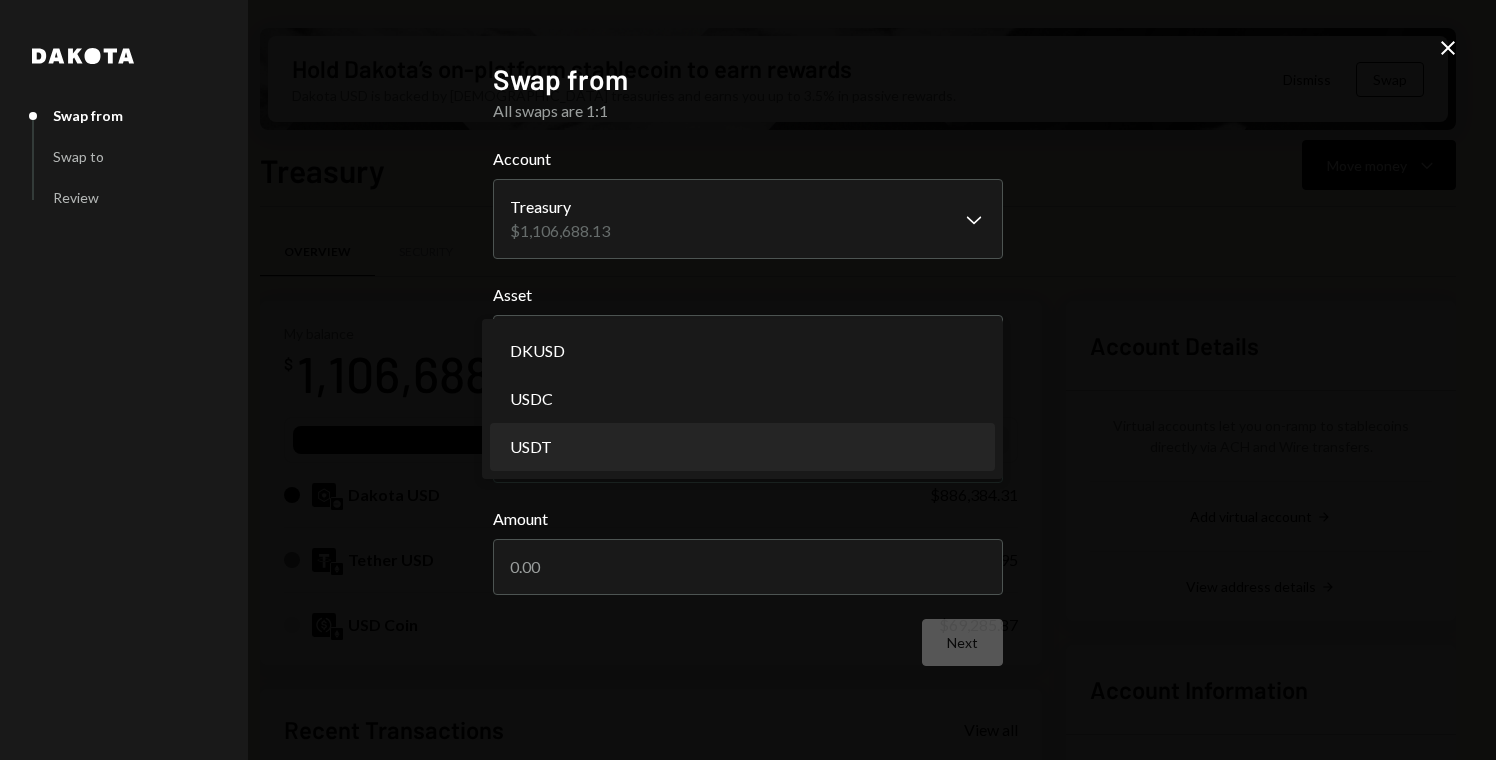 select on "****" 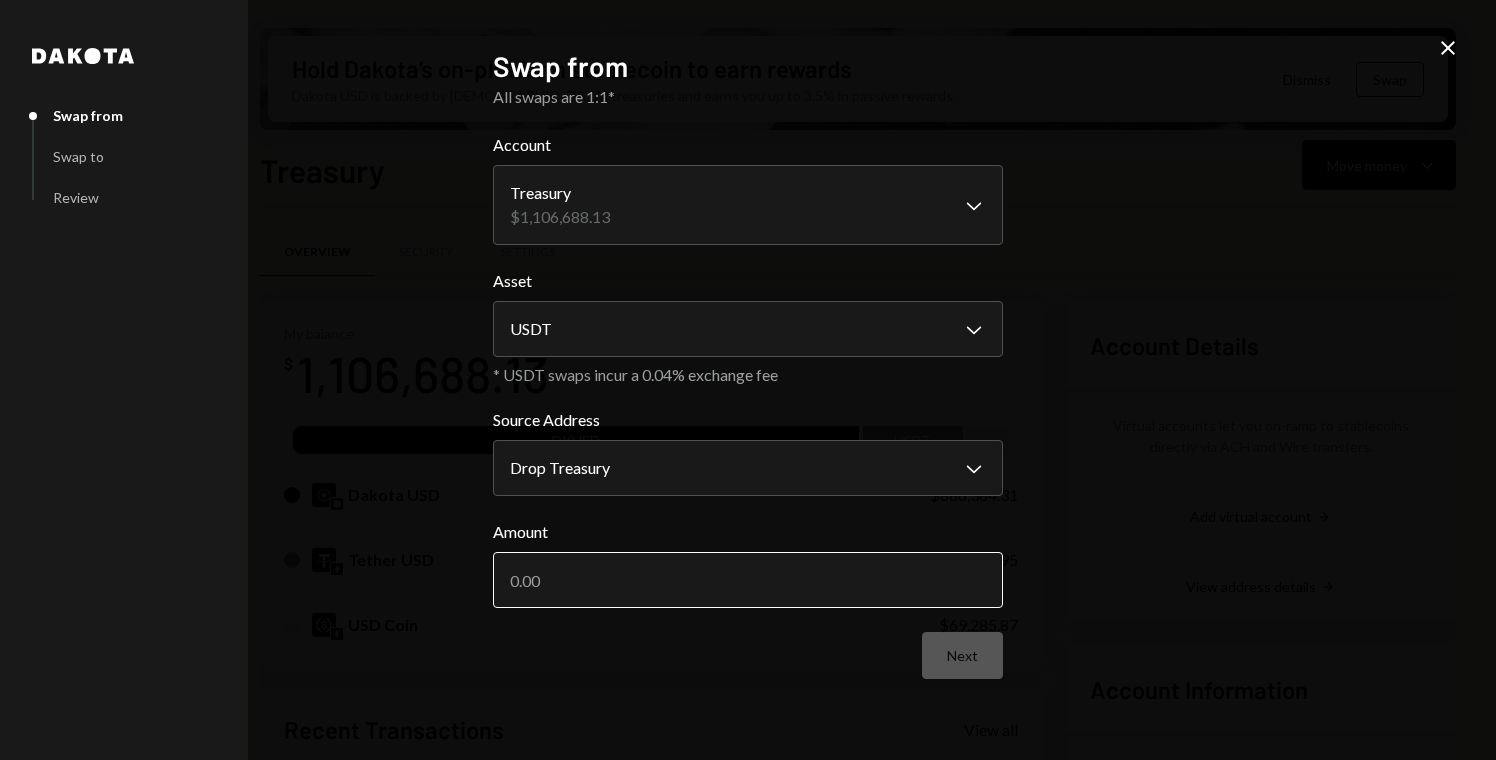 click on "Amount" at bounding box center [748, 580] 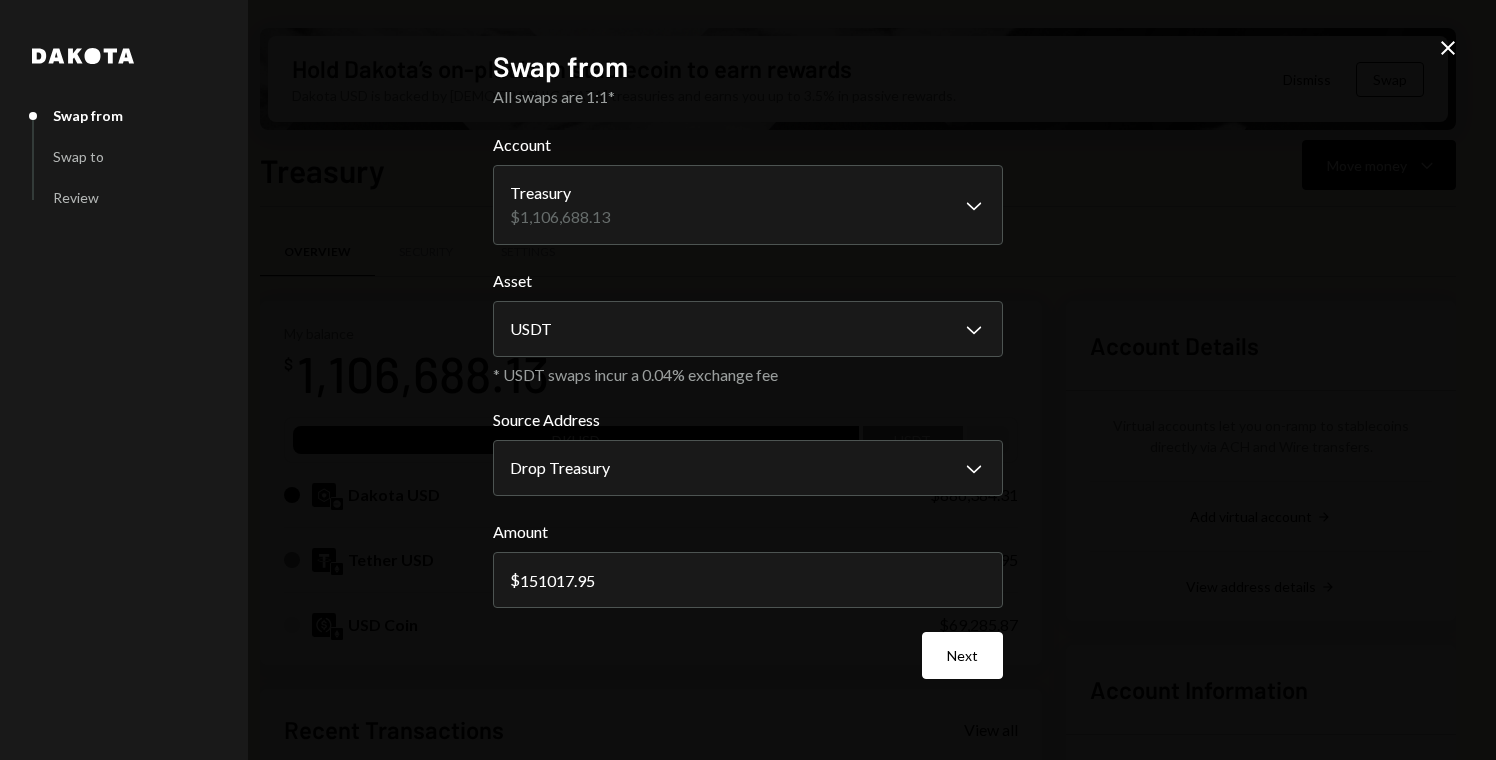 type on "151017.95" 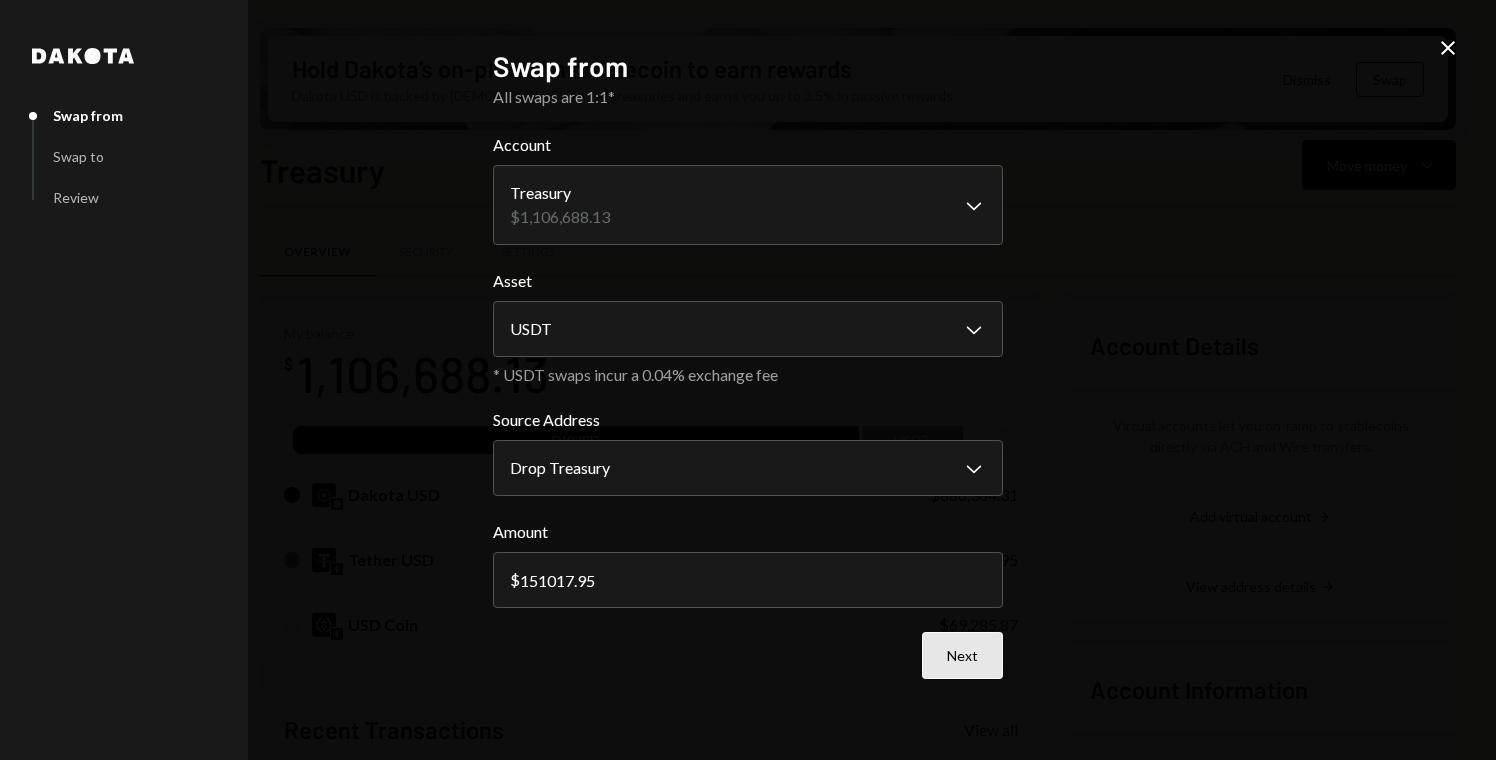 click on "Next" at bounding box center [962, 655] 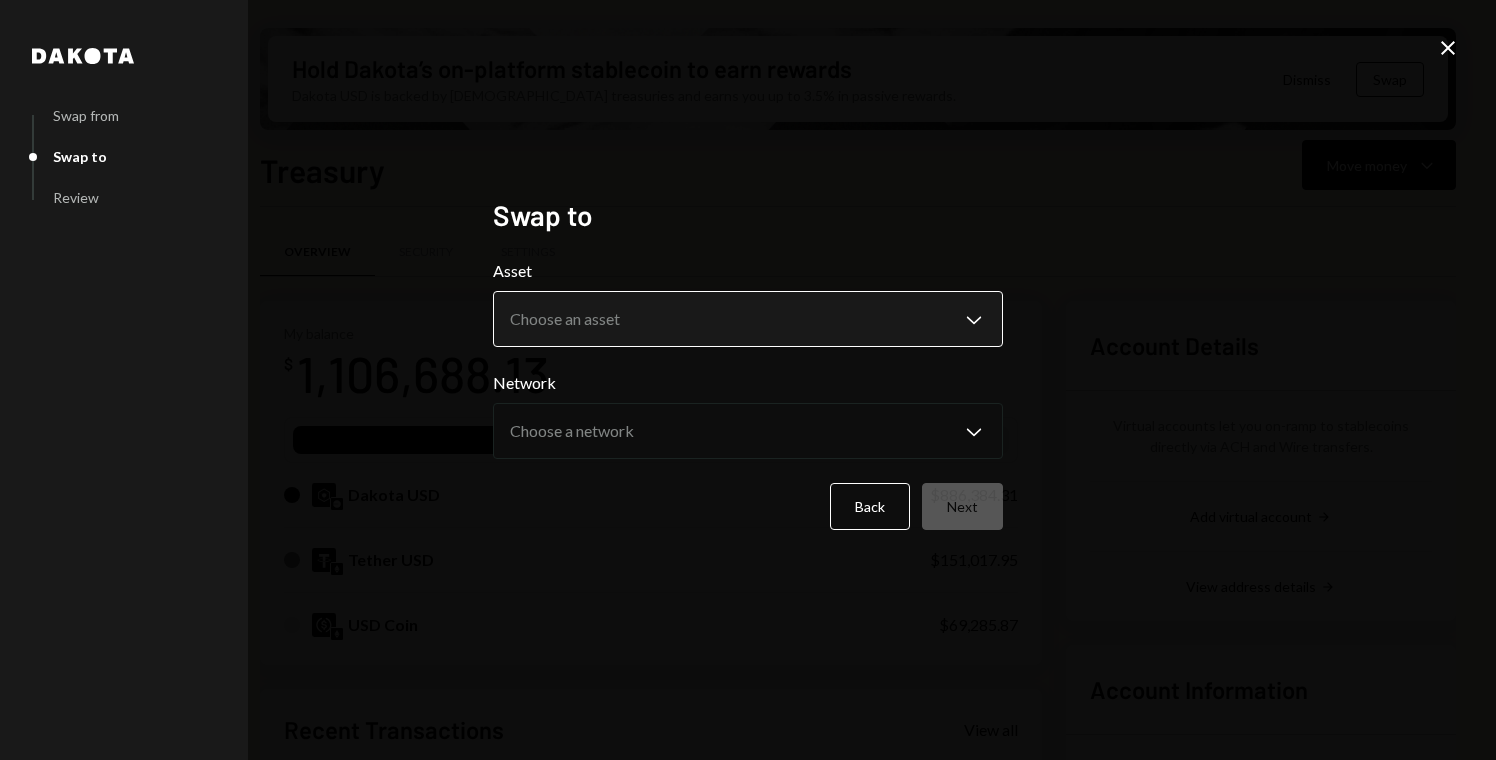 click on "D Drop Foundation Caret Down Home Home Inbox Inbox Activities Transactions Accounts Accounts Caret Down Treasury $1,106,688.13 Checking $12,973.92 Savings $0.00 Cards $0.00 Dollar Rewards User Recipients Team Team Hold Dakota’s on-platform stablecoin to earn rewards Dakota USD is backed by U.S. treasuries and earns you up to 3.5% in passive rewards. Dismiss Swap Treasury Move money Caret Down Overview Security Settings My balance $ 1,106,688.13 DKUSD USDT Dakota USD $886,384.31 Tether USD $151,017.95 USD Coin $69,285.87 Recent Transactions View all Type Initiated By Initiated At Status Deposit 0.0027  USDT 0x2023...186a29 Copy [DATE] 3:07 AM Completed Withdrawal 27,200  USDT [PERSON_NAME] [DATE] 3:21 PM Completed Deposit 5,059.59  USDC 0x1DEb...4E561F Copy [DATE] 3:58 PM Completed Deposit 52,813.7352  USDC 0xEf83...63fc4D Copy [DATE] 3:52 PM Completed Reward Earning $2,626.14 Dakota System [DATE] 9:43 PM Completed Account Details Add virtual account Right Arrow View address details Right Arrow" at bounding box center [748, 380] 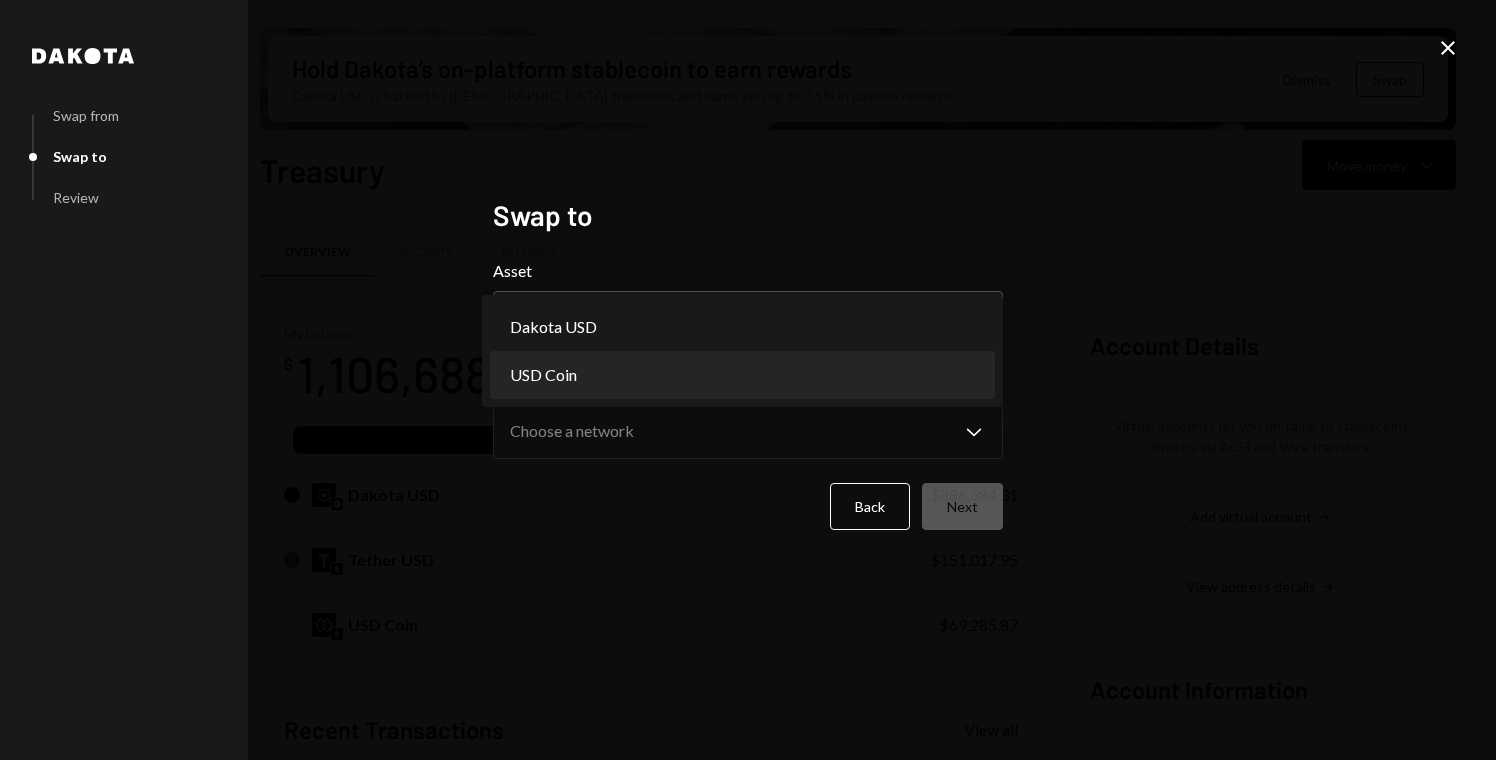 select on "****" 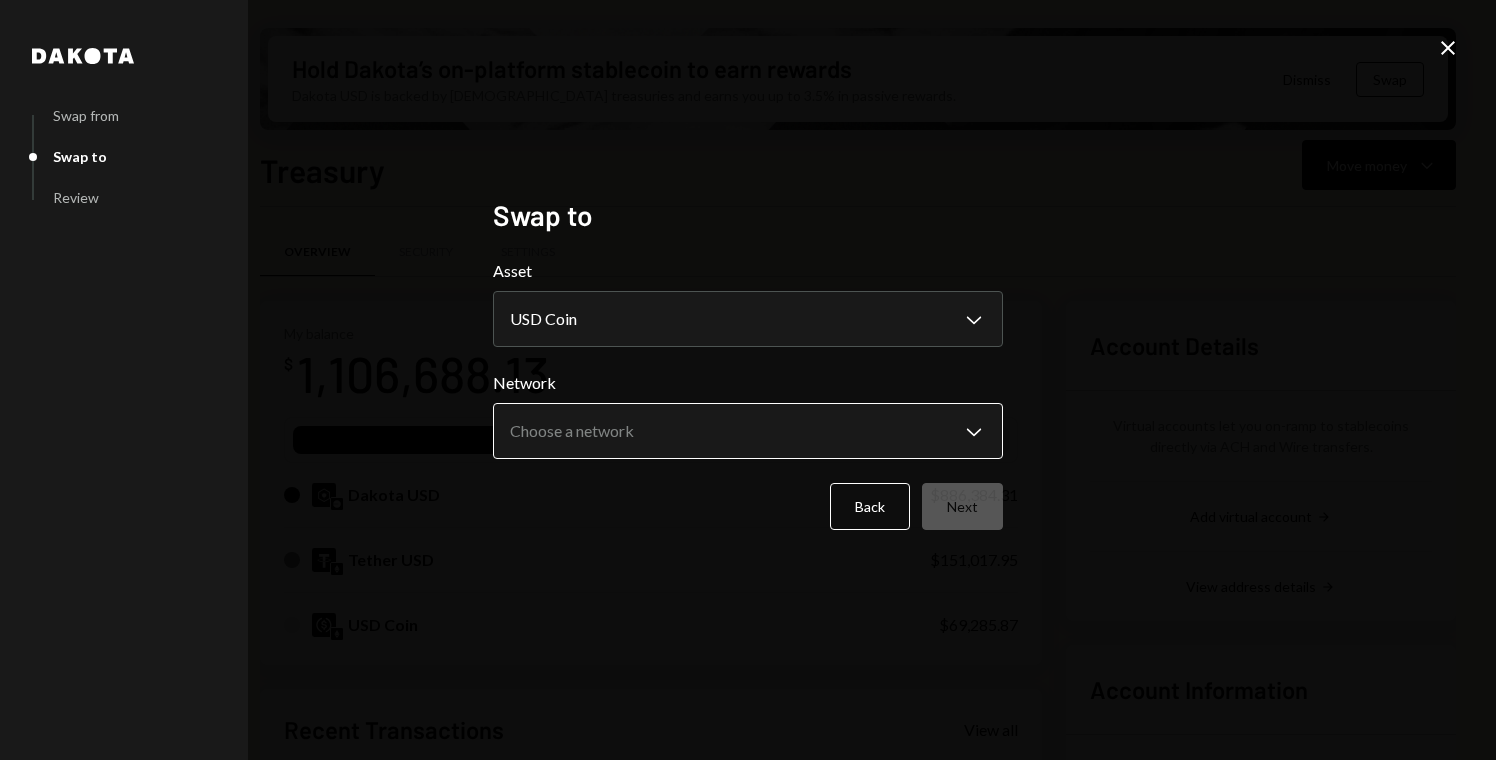 click on "D Drop Foundation Caret Down Home Home Inbox Inbox Activities Transactions Accounts Accounts Caret Down Treasury $1,106,688.13 Checking $12,973.92 Savings $0.00 Cards $0.00 Dollar Rewards User Recipients Team Team Hold Dakota’s on-platform stablecoin to earn rewards Dakota USD is backed by U.S. treasuries and earns you up to 3.5% in passive rewards. Dismiss Swap Treasury Move money Caret Down Overview Security Settings My balance $ 1,106,688.13 DKUSD USDT Dakota USD $886,384.31 Tether USD $151,017.95 USD Coin $69,285.87 Recent Transactions View all Type Initiated By Initiated At Status Deposit 0.0027  USDT 0x2023...186a29 Copy [DATE] 3:07 AM Completed Withdrawal 27,200  USDT [PERSON_NAME] [DATE] 3:21 PM Completed Deposit 5,059.59  USDC 0x1DEb...4E561F Copy [DATE] 3:58 PM Completed Deposit 52,813.7352  USDC 0xEf83...63fc4D Copy [DATE] 3:52 PM Completed Reward Earning $2,626.14 Dakota System [DATE] 9:43 PM Completed Account Details Add virtual account Right Arrow View address details Right Arrow" at bounding box center (748, 380) 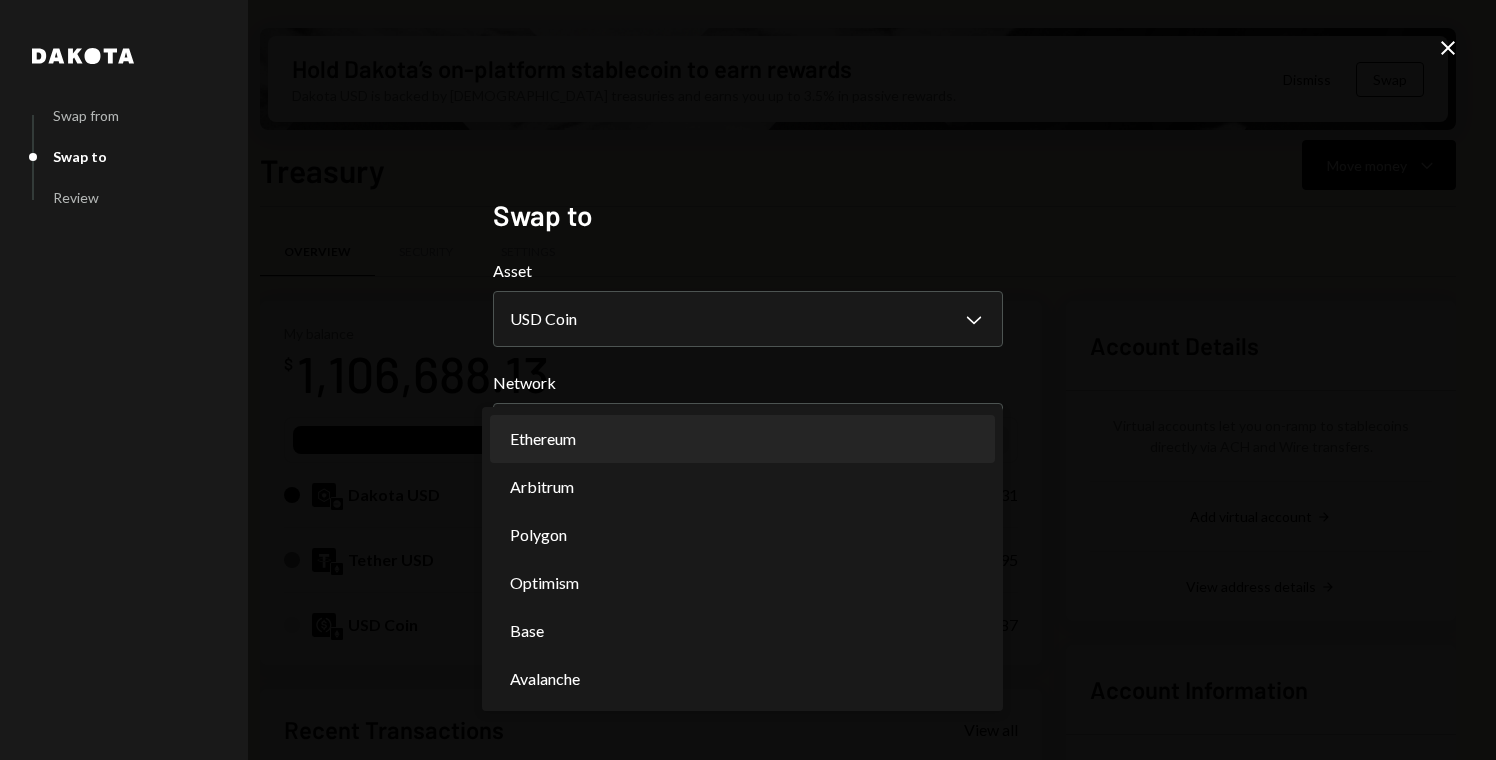 select on "**********" 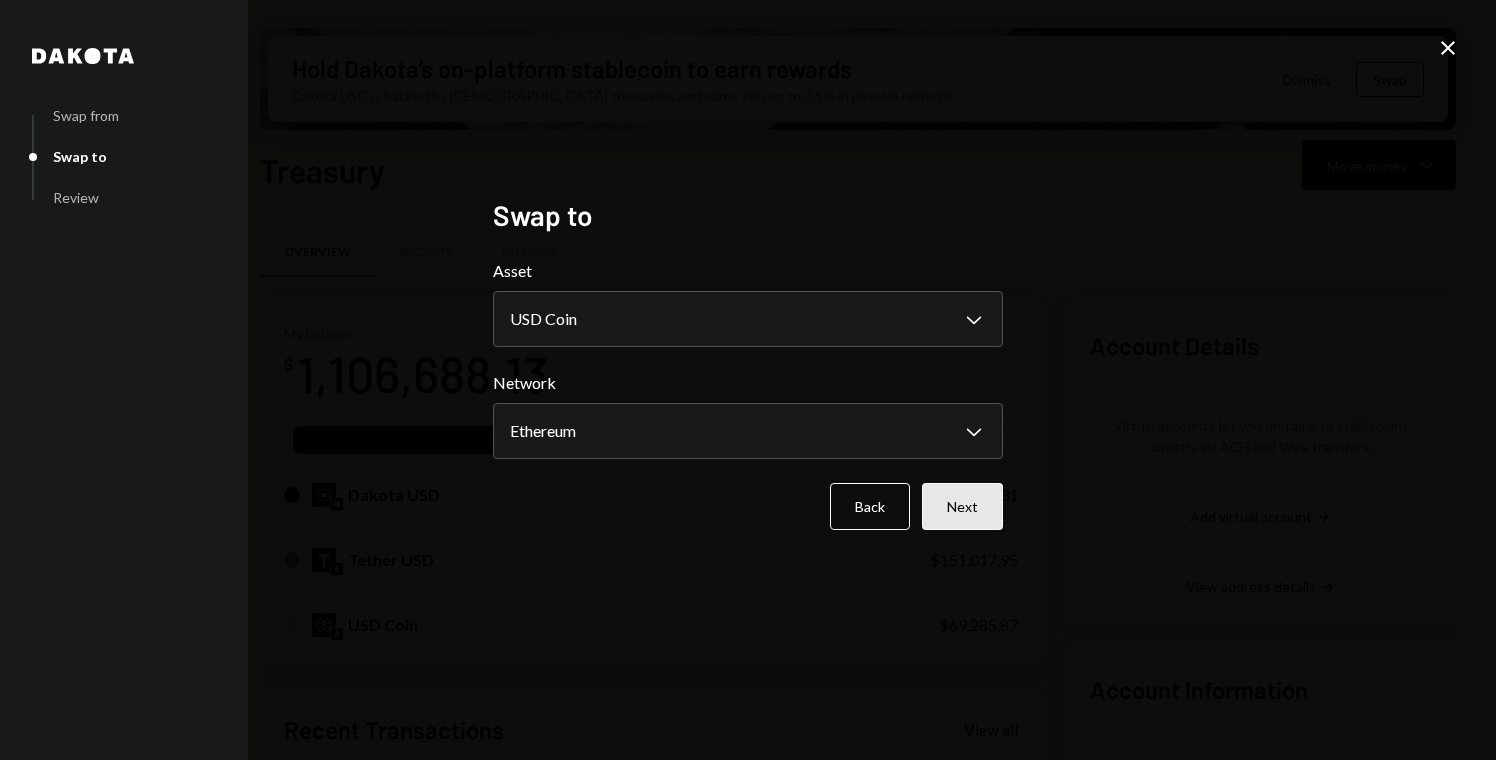 click on "Next" at bounding box center [962, 506] 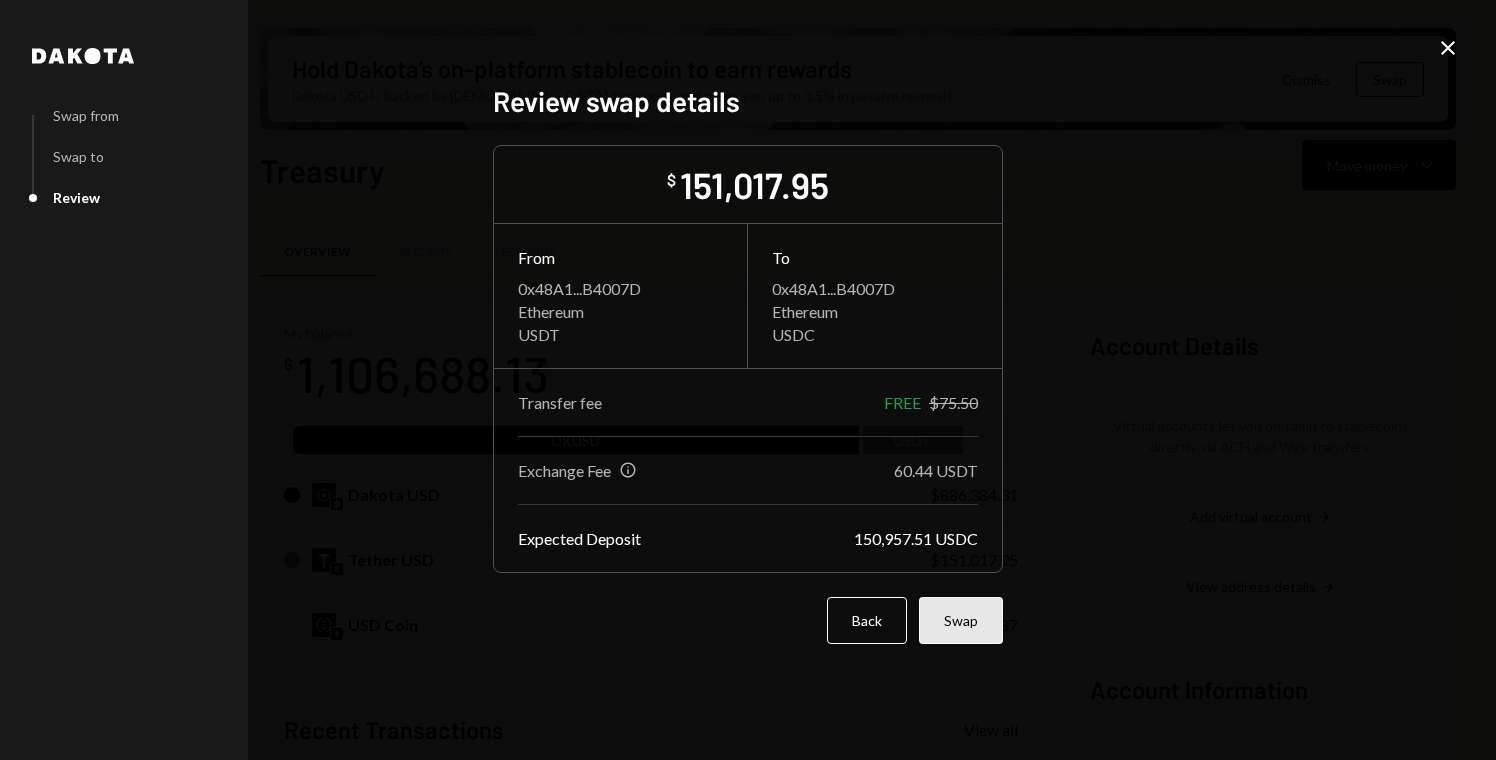 click on "Swap" at bounding box center (961, 620) 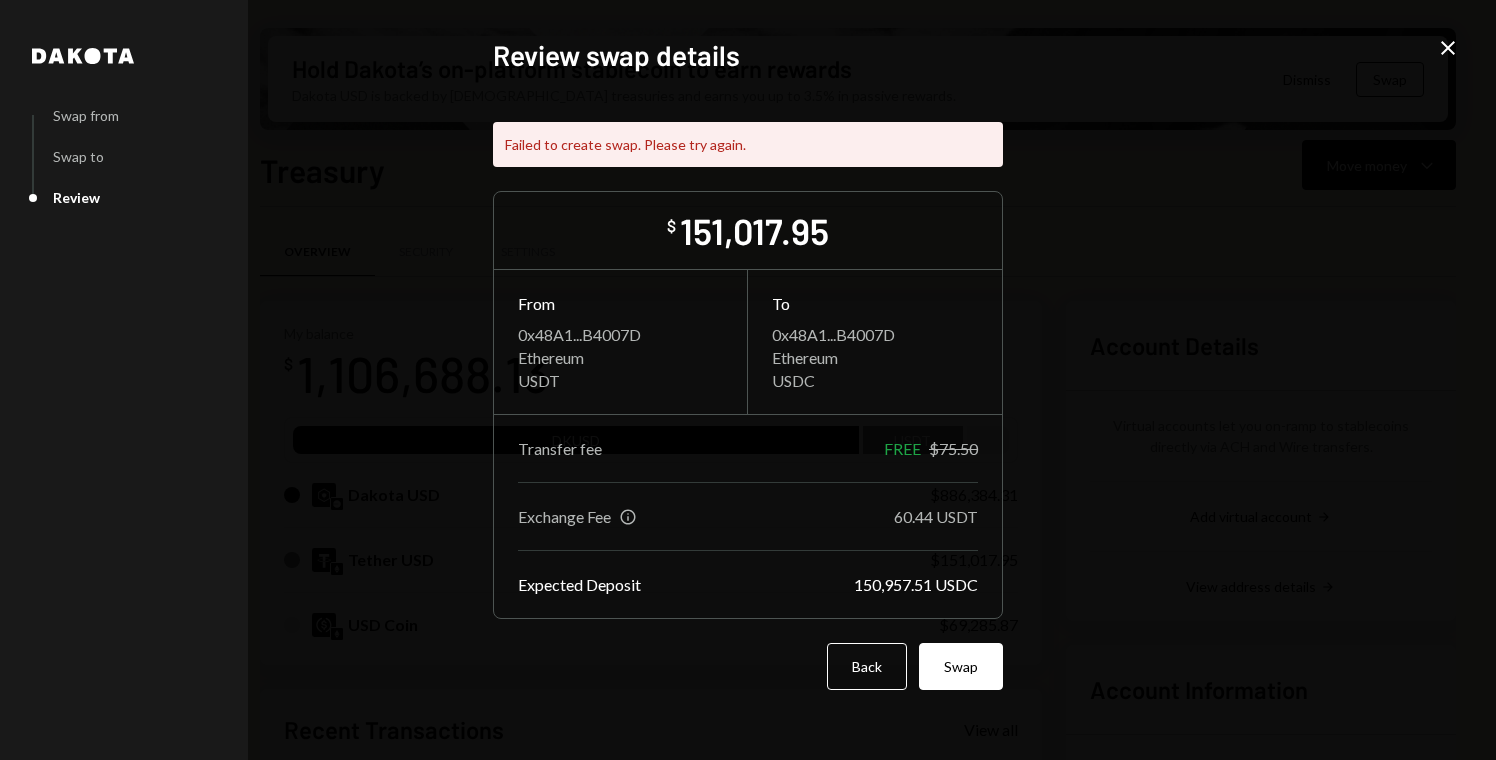 click on "Back" at bounding box center [867, 666] 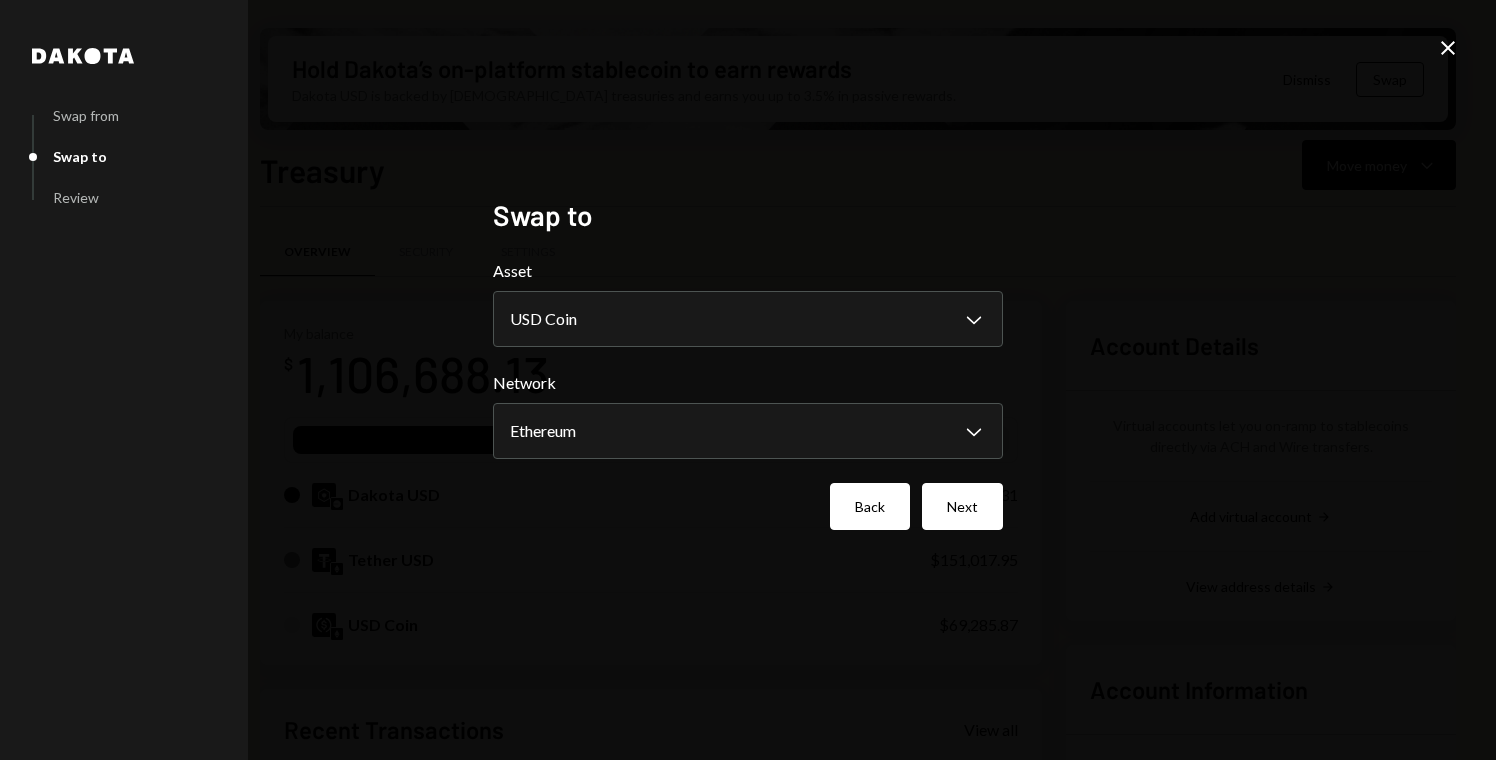 click on "Back" at bounding box center (870, 506) 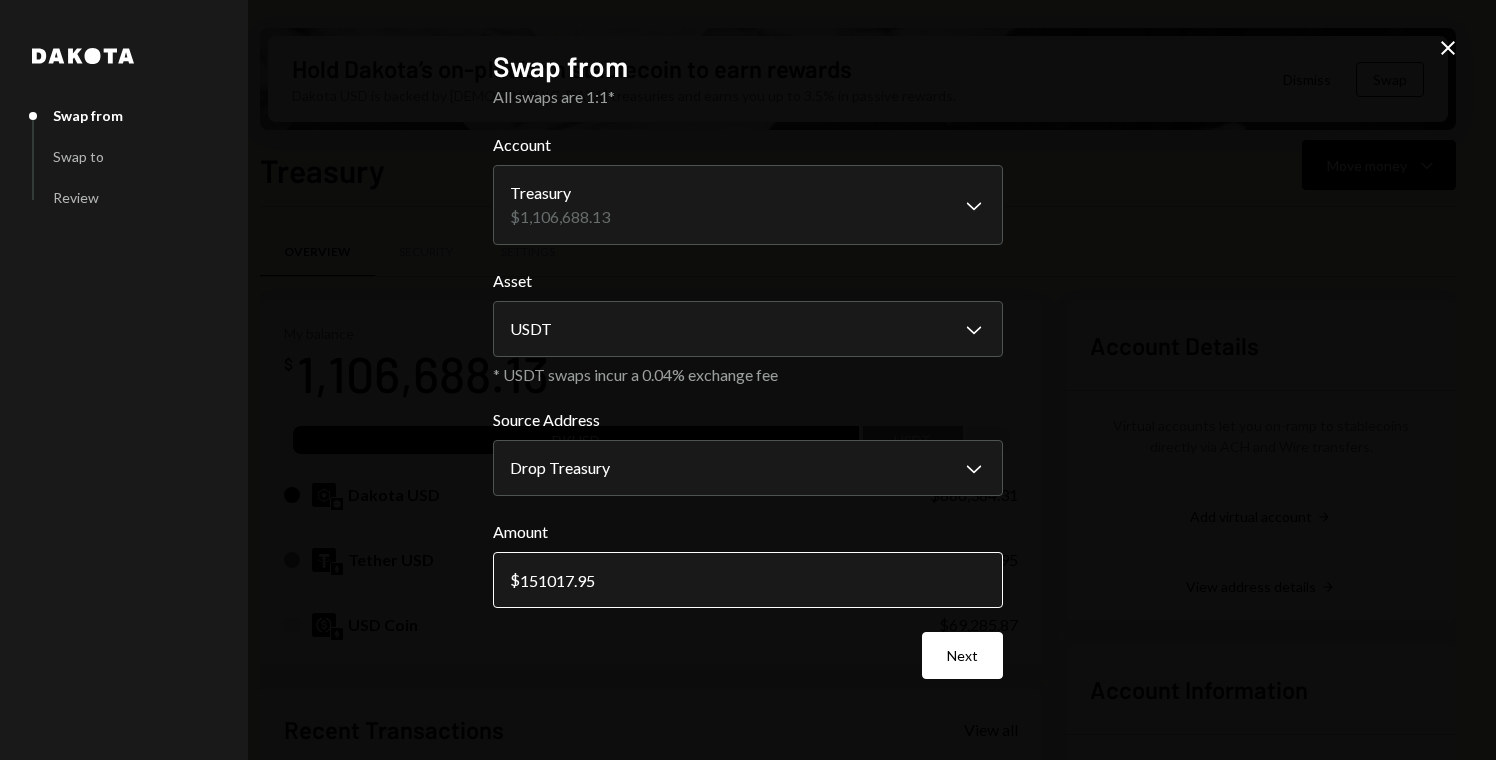 click on "151017.95" at bounding box center [748, 580] 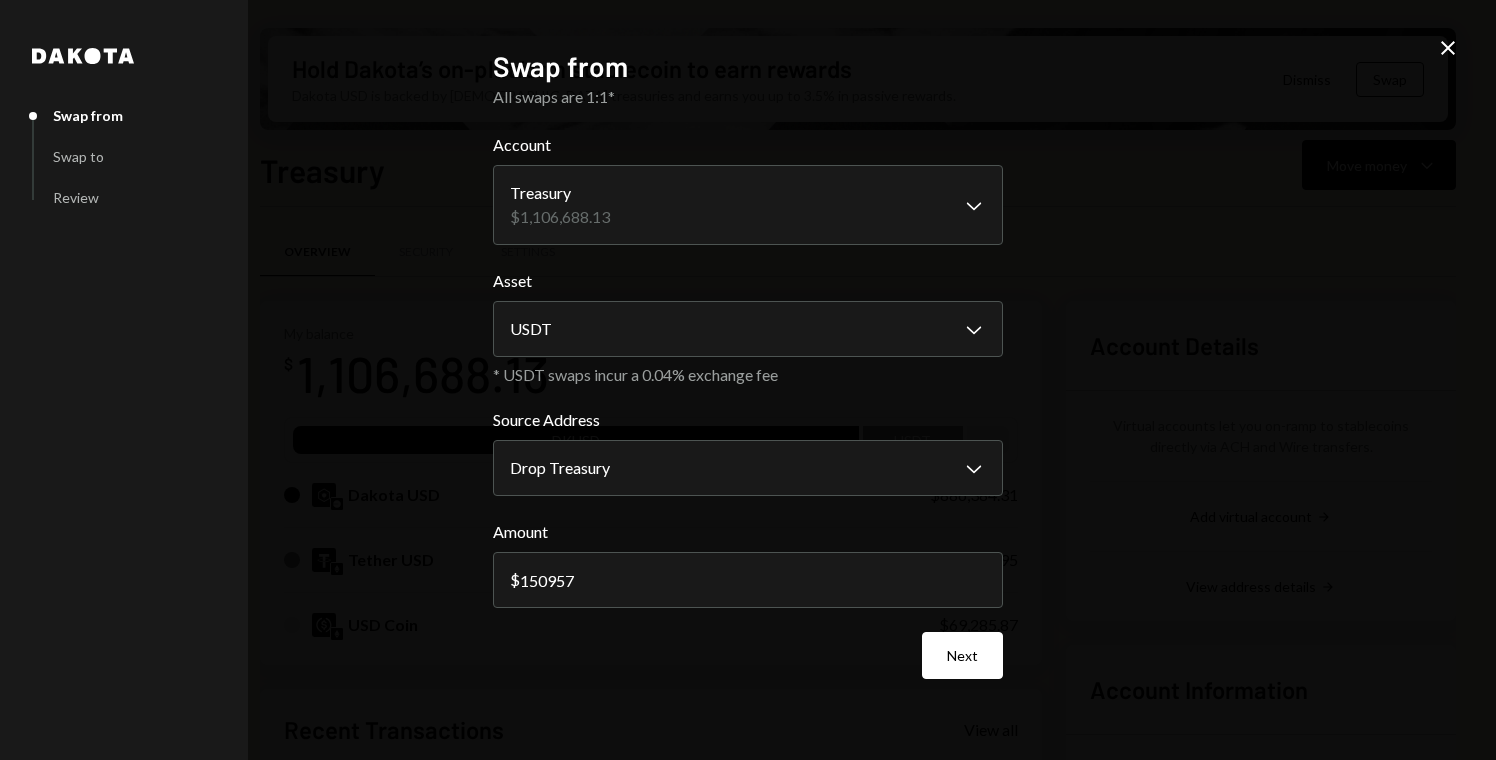 type on "150957" 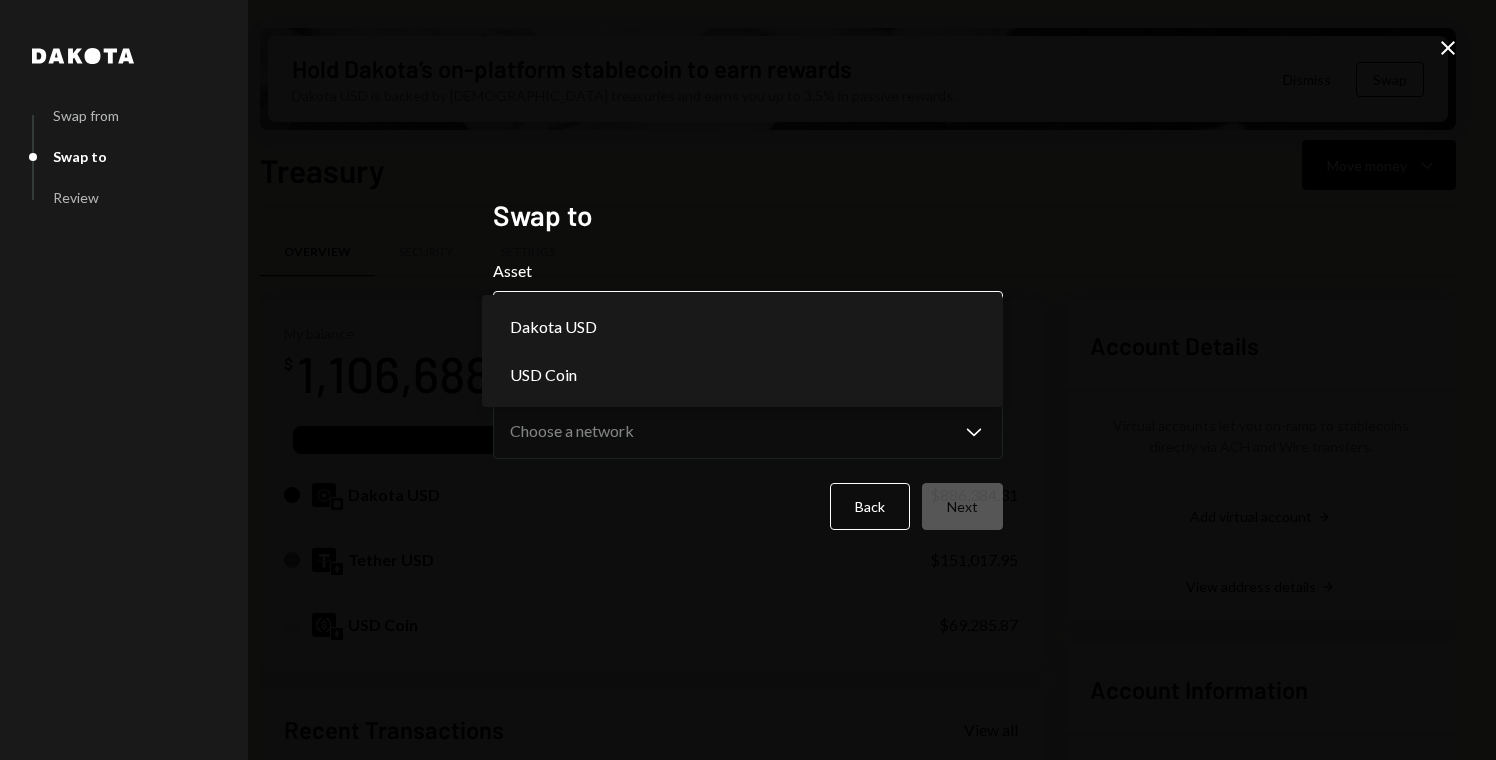 click on "D Drop Foundation Caret Down Home Home Inbox Inbox Activities Transactions Accounts Accounts Caret Down Treasury $1,106,688.13 Checking $12,973.92 Savings $0.00 Cards $0.00 Dollar Rewards User Recipients Team Team Hold Dakota’s on-platform stablecoin to earn rewards Dakota USD is backed by U.S. treasuries and earns you up to 3.5% in passive rewards. Dismiss Swap Treasury Move money Caret Down Overview Security Settings My balance $ 1,106,688.13 DKUSD USDT Dakota USD $886,384.31 Tether USD $151,017.95 USD Coin $69,285.87 Recent Transactions View all Type Initiated By Initiated At Status Deposit 0.0027  USDT 0x2023...186a29 Copy [DATE] 3:07 AM Completed Withdrawal 27,200  USDT [PERSON_NAME] [DATE] 3:21 PM Completed Deposit 5,059.59  USDC 0x1DEb...4E561F Copy [DATE] 3:58 PM Completed Deposit 52,813.7352  USDC 0xEf83...63fc4D Copy [DATE] 3:52 PM Completed Reward Earning $2,626.14 Dakota System [DATE] 9:43 PM Completed Account Details Add virtual account Right Arrow View address details Right Arrow" at bounding box center [748, 380] 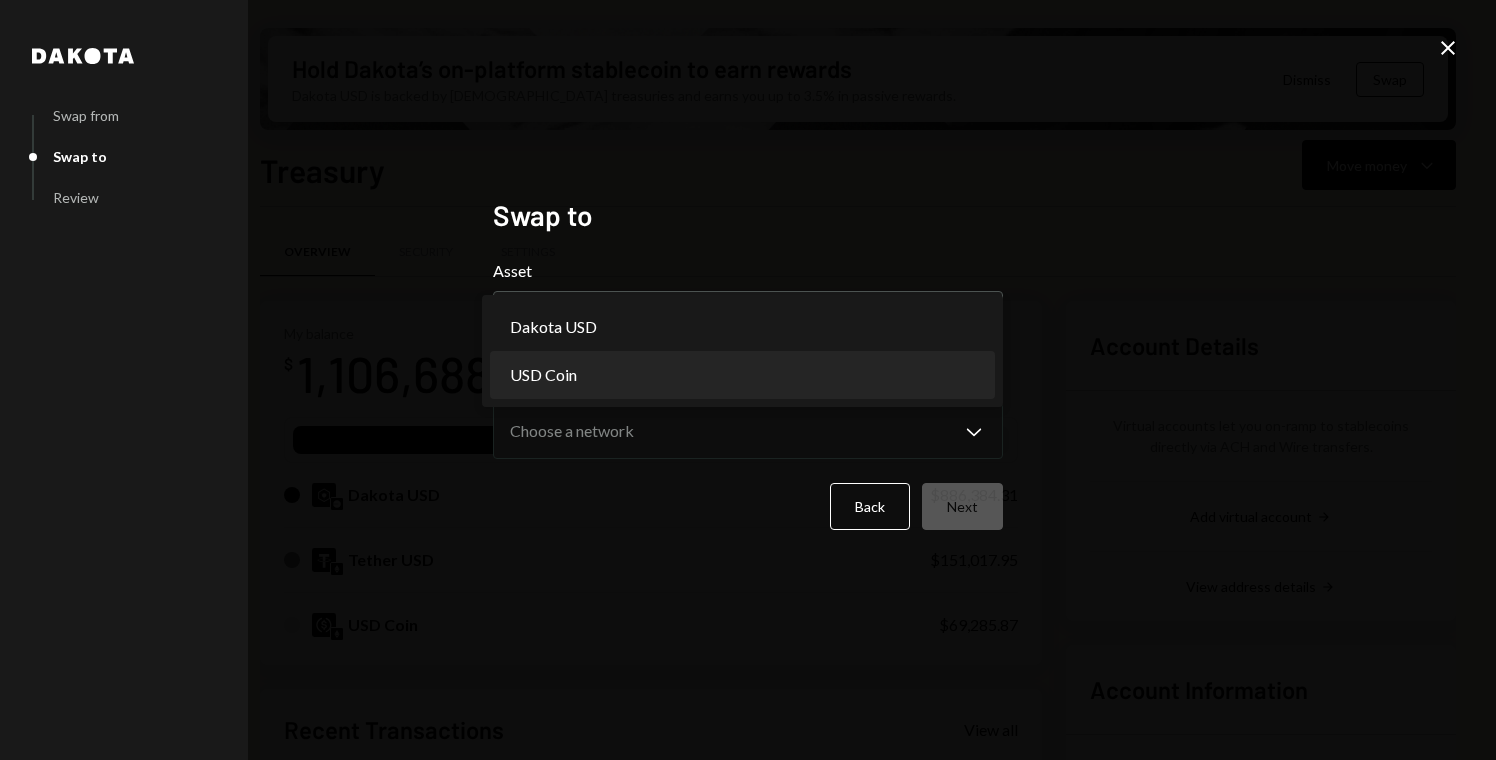 select on "****" 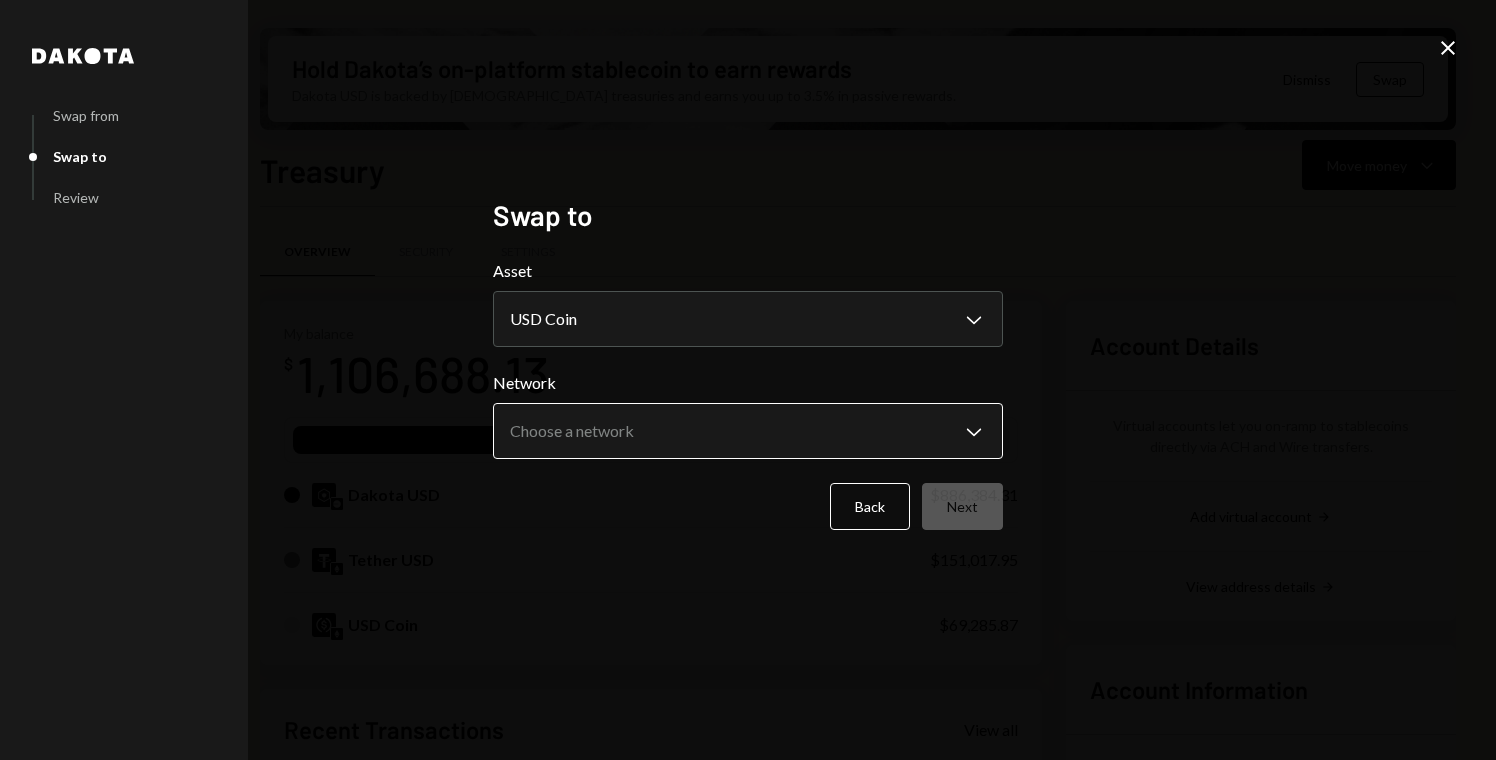 click on "D Drop Foundation Caret Down Home Home Inbox Inbox Activities Transactions Accounts Accounts Caret Down Treasury $1,106,688.13 Checking $12,973.92 Savings $0.00 Cards $0.00 Dollar Rewards User Recipients Team Team Hold Dakota’s on-platform stablecoin to earn rewards Dakota USD is backed by U.S. treasuries and earns you up to 3.5% in passive rewards. Dismiss Swap Treasury Move money Caret Down Overview Security Settings My balance $ 1,106,688.13 DKUSD USDT Dakota USD $886,384.31 Tether USD $151,017.95 USD Coin $69,285.87 Recent Transactions View all Type Initiated By Initiated At Status Deposit 0.0027  USDT 0x2023...186a29 Copy [DATE] 3:07 AM Completed Withdrawal 27,200  USDT [PERSON_NAME] [DATE] 3:21 PM Completed Deposit 5,059.59  USDC 0x1DEb...4E561F Copy [DATE] 3:58 PM Completed Deposit 52,813.7352  USDC 0xEf83...63fc4D Copy [DATE] 3:52 PM Completed Reward Earning $2,626.14 Dakota System [DATE] 9:43 PM Completed Account Details Add virtual account Right Arrow View address details Right Arrow" at bounding box center [748, 380] 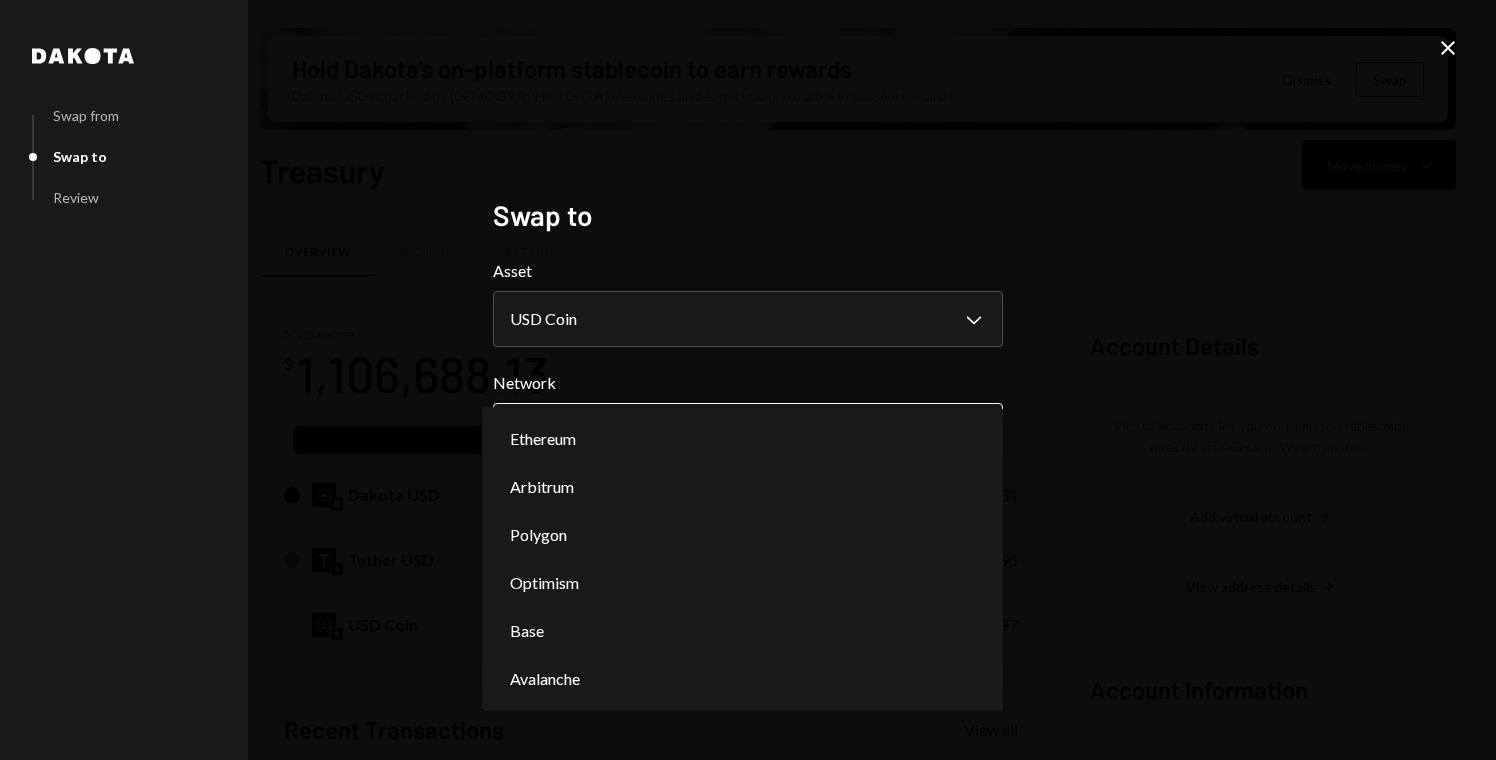select on "**********" 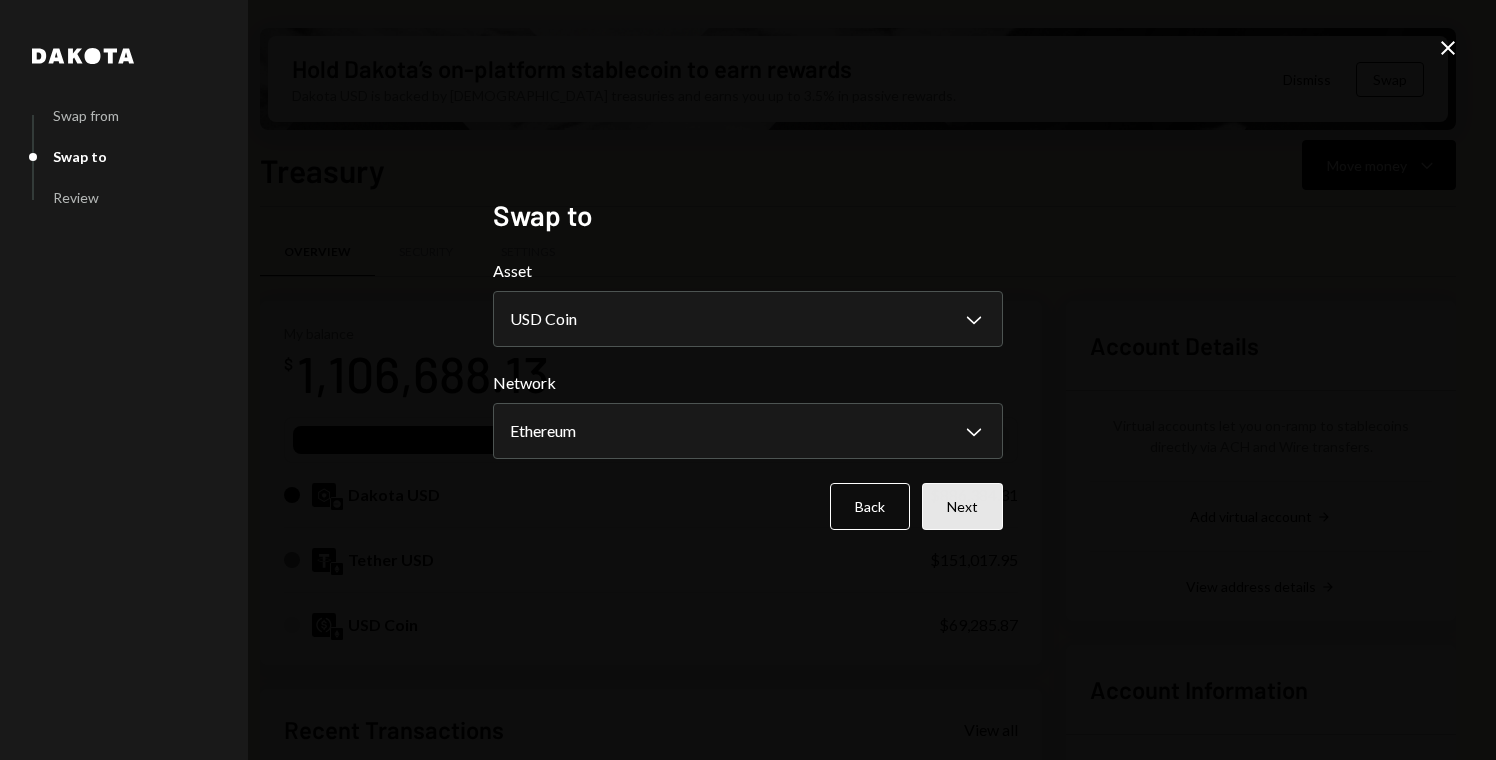 click on "Next" at bounding box center (962, 506) 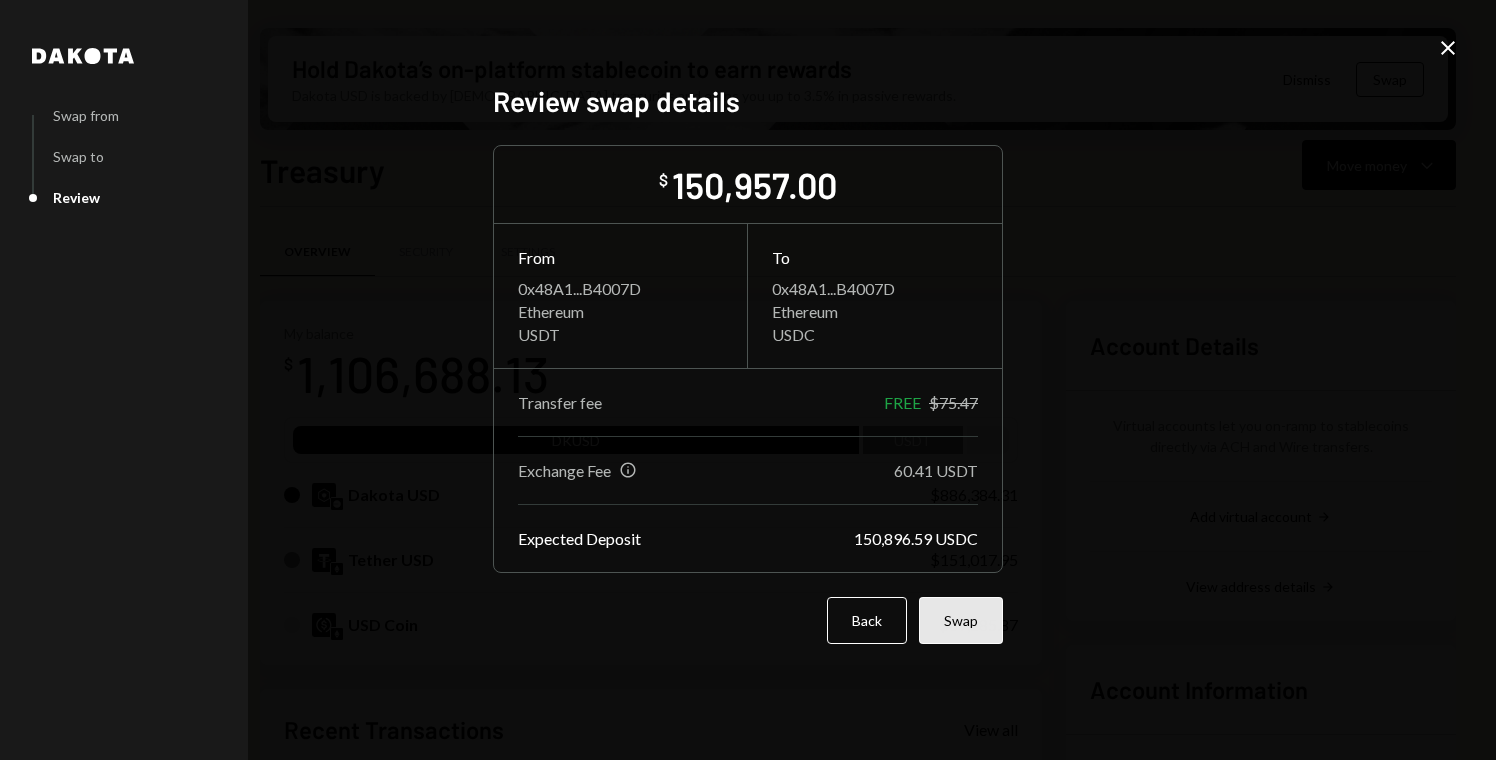 click on "Swap" at bounding box center (961, 620) 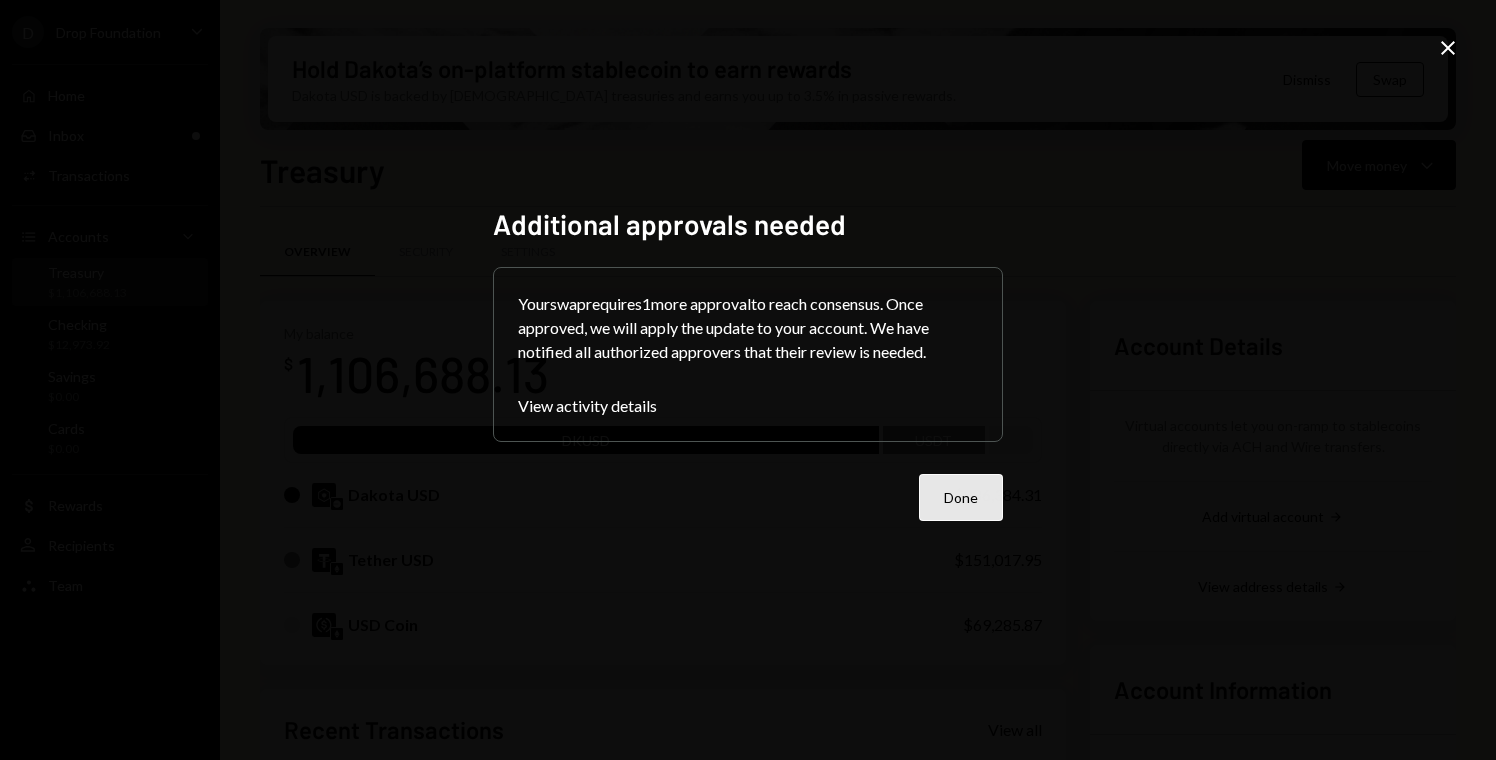 click on "Done" at bounding box center [961, 497] 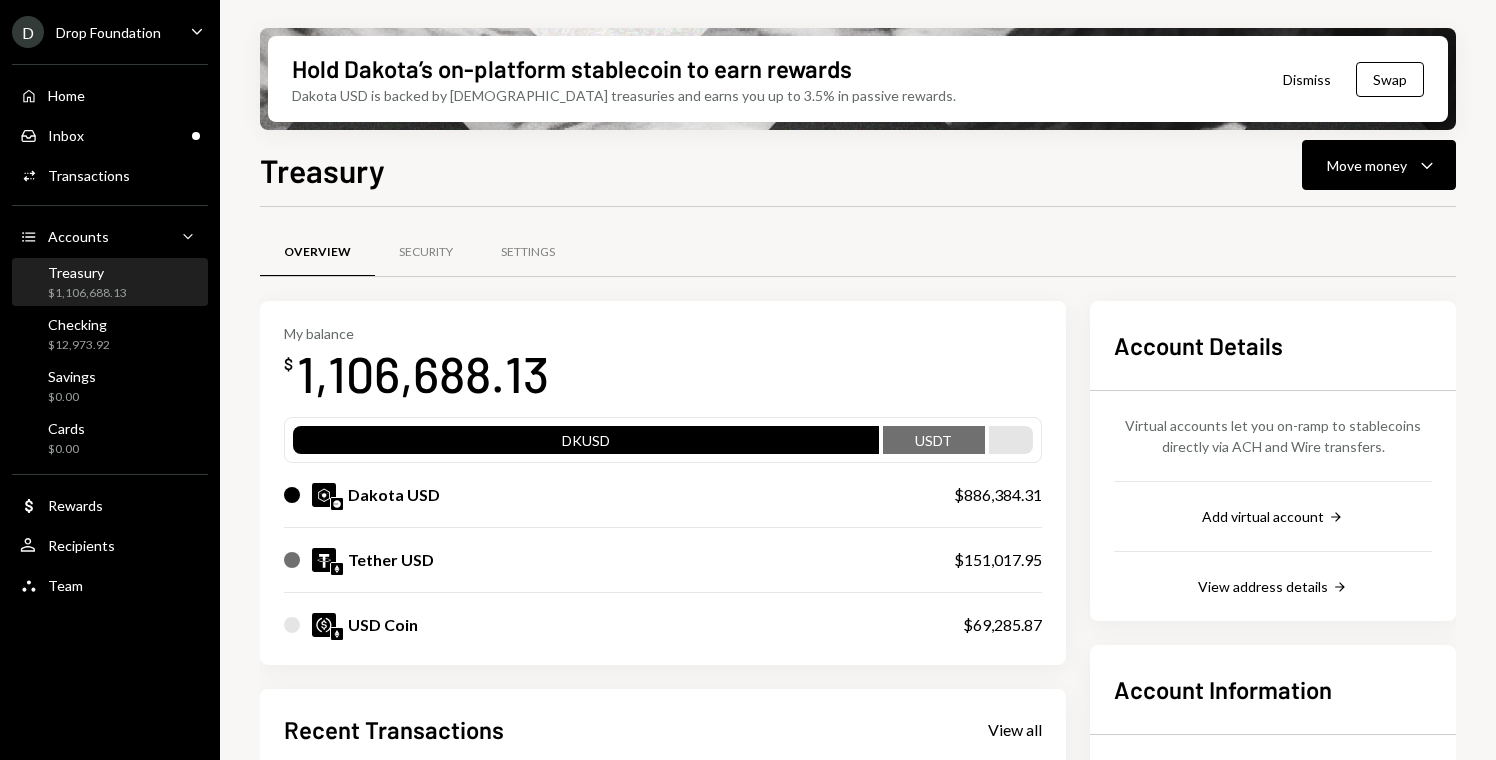click on "Drop Foundation" at bounding box center [108, 32] 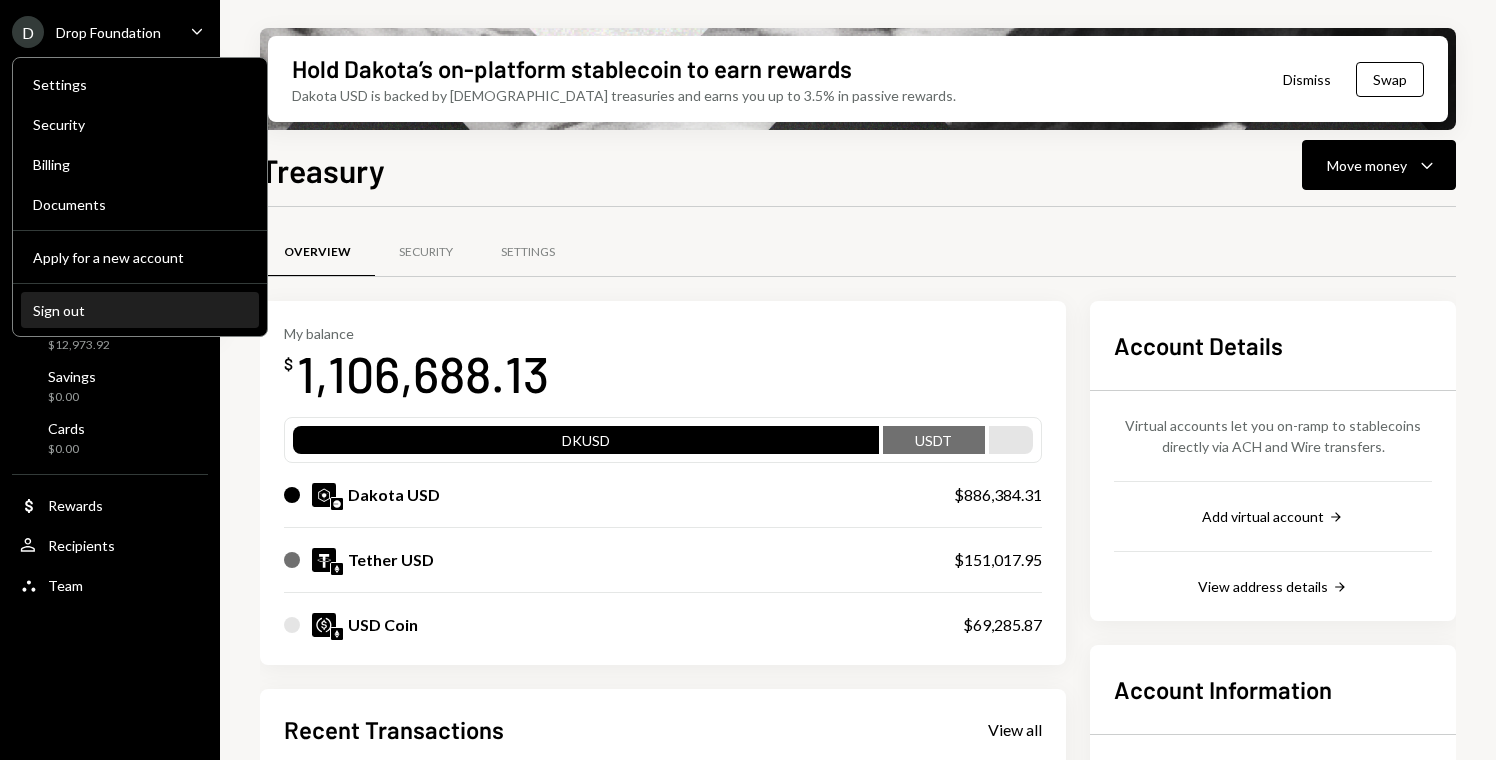 click on "Sign out" at bounding box center (140, 311) 